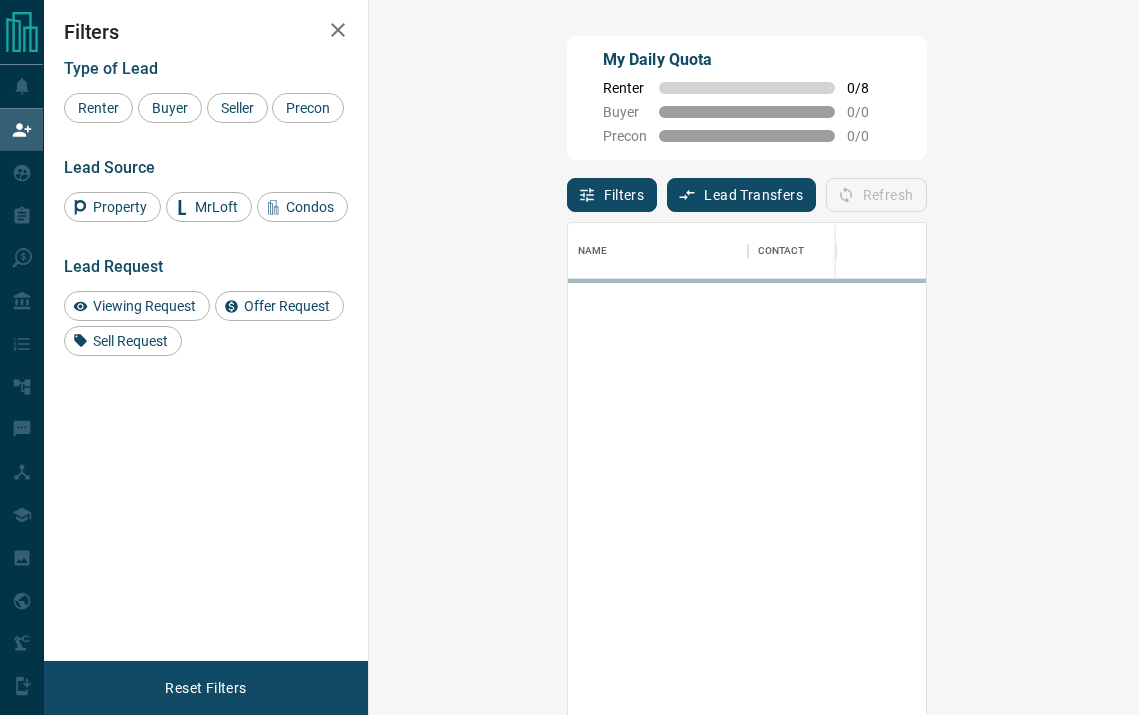scroll, scrollTop: 0, scrollLeft: 0, axis: both 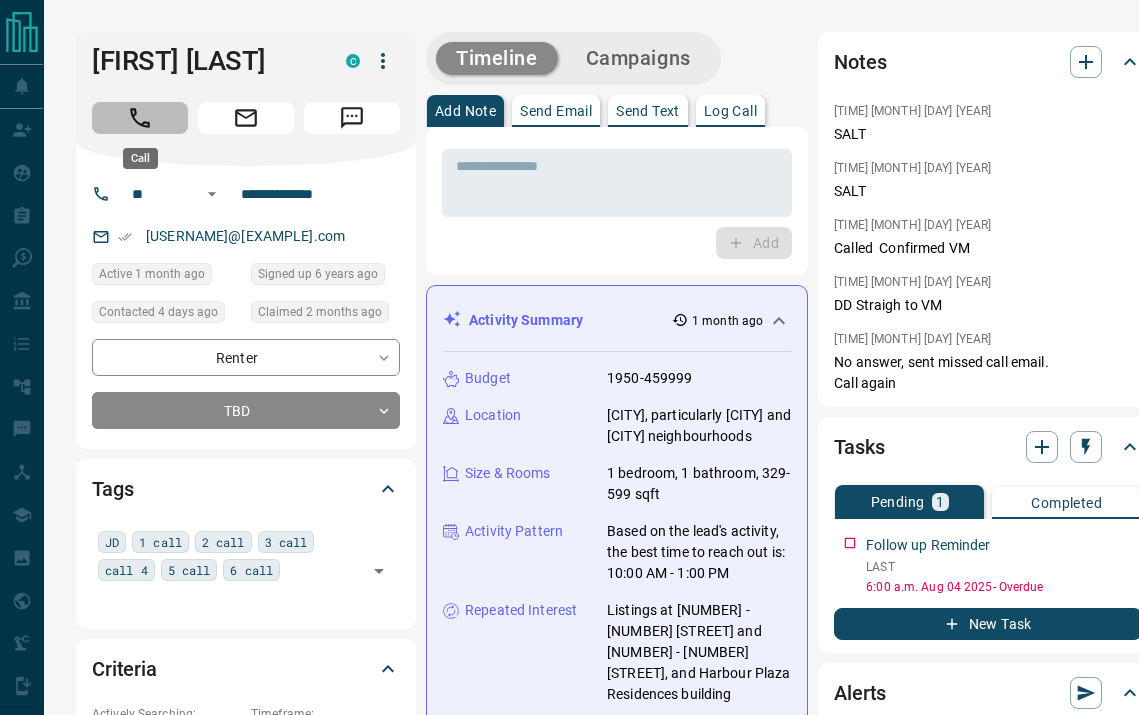click 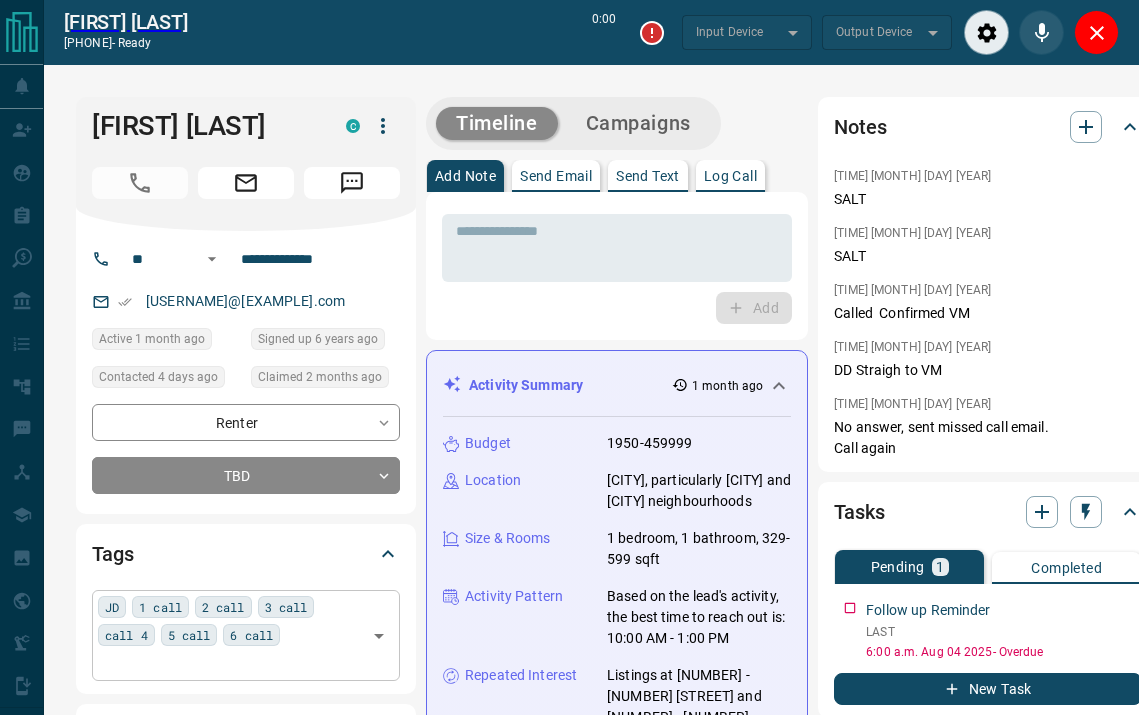 click at bounding box center [229, 663] 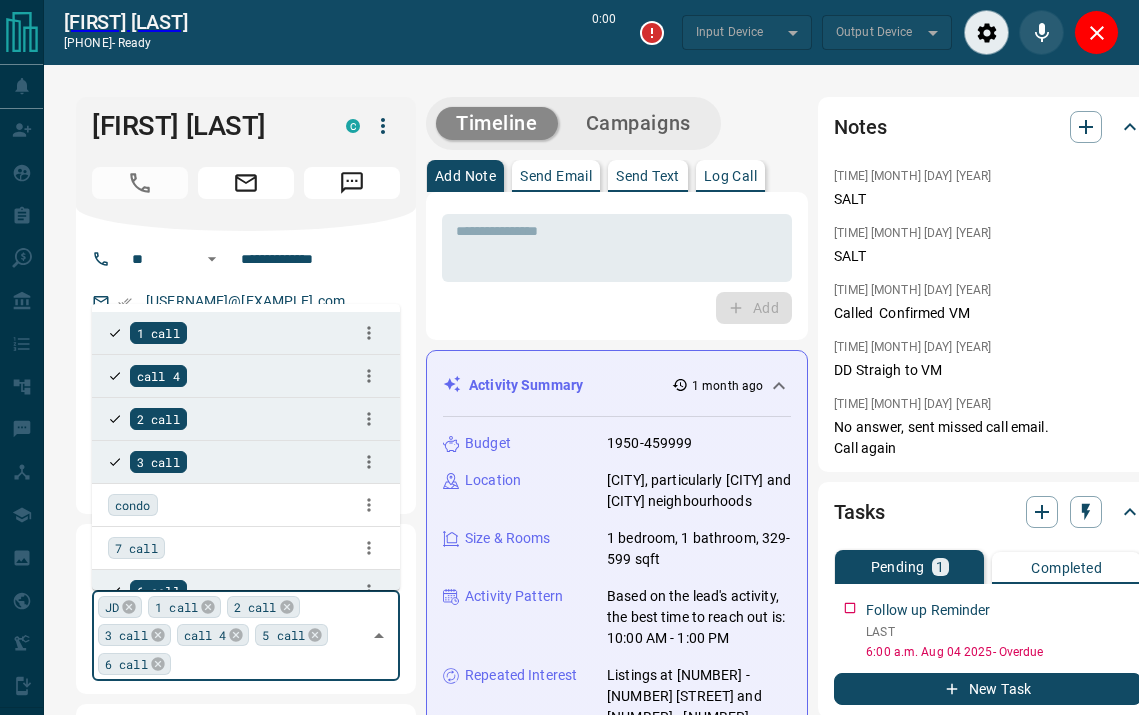 type on "*" 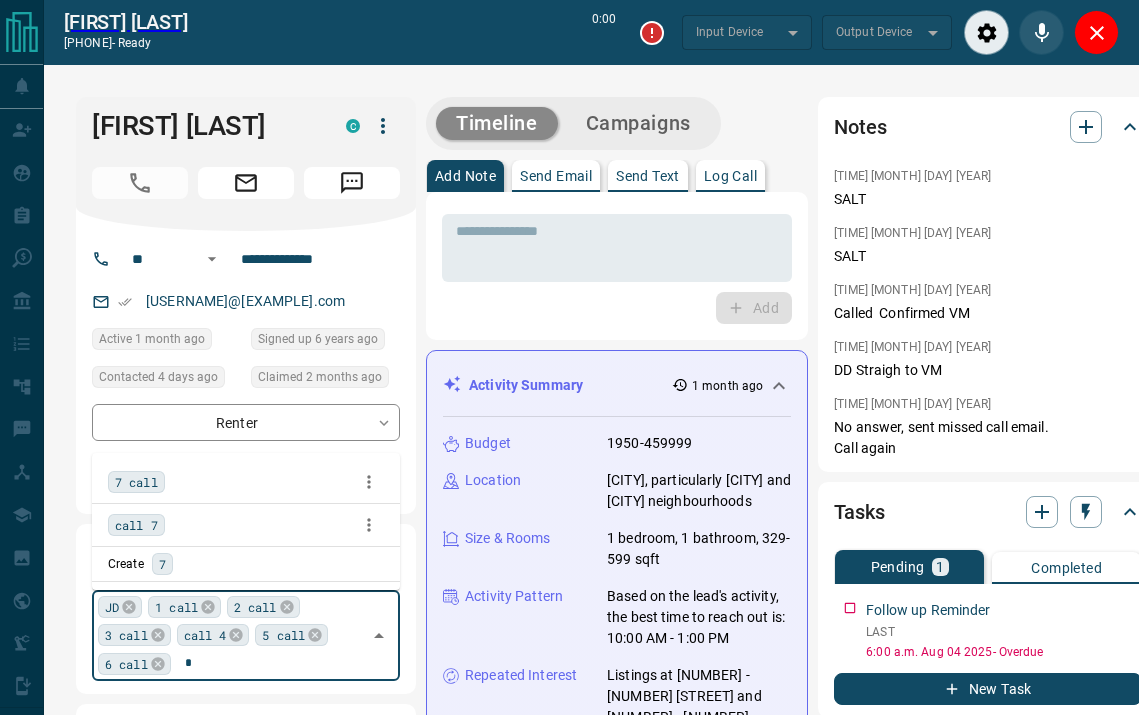 type on "*******" 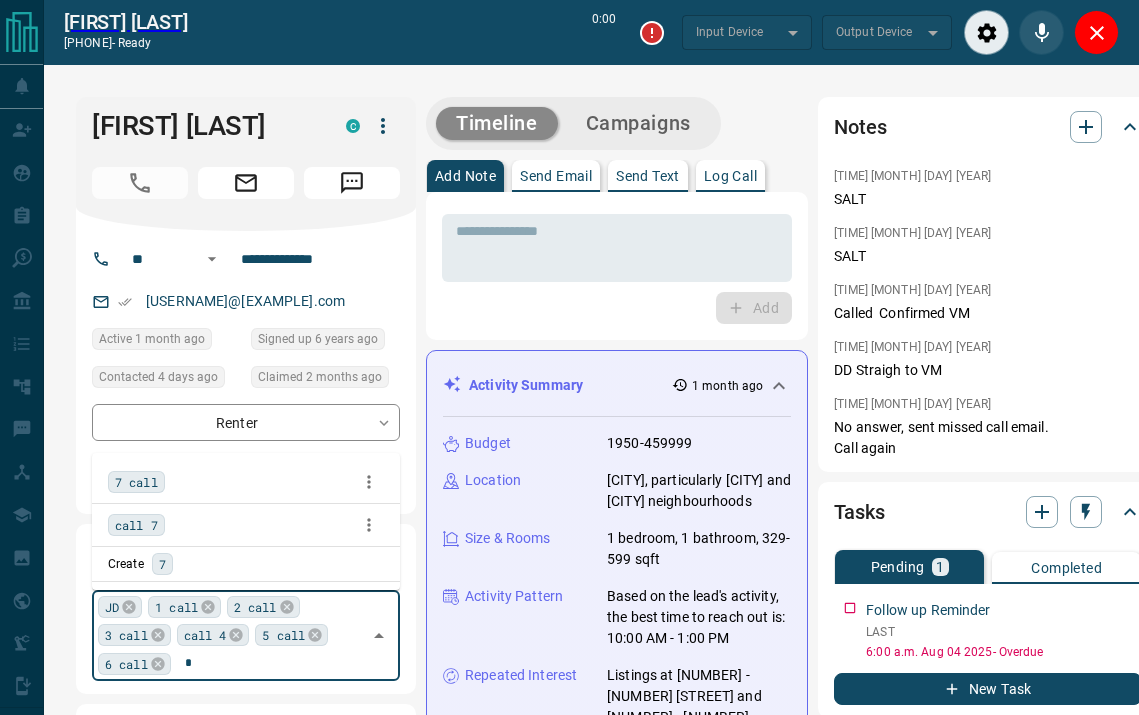 type on "*******" 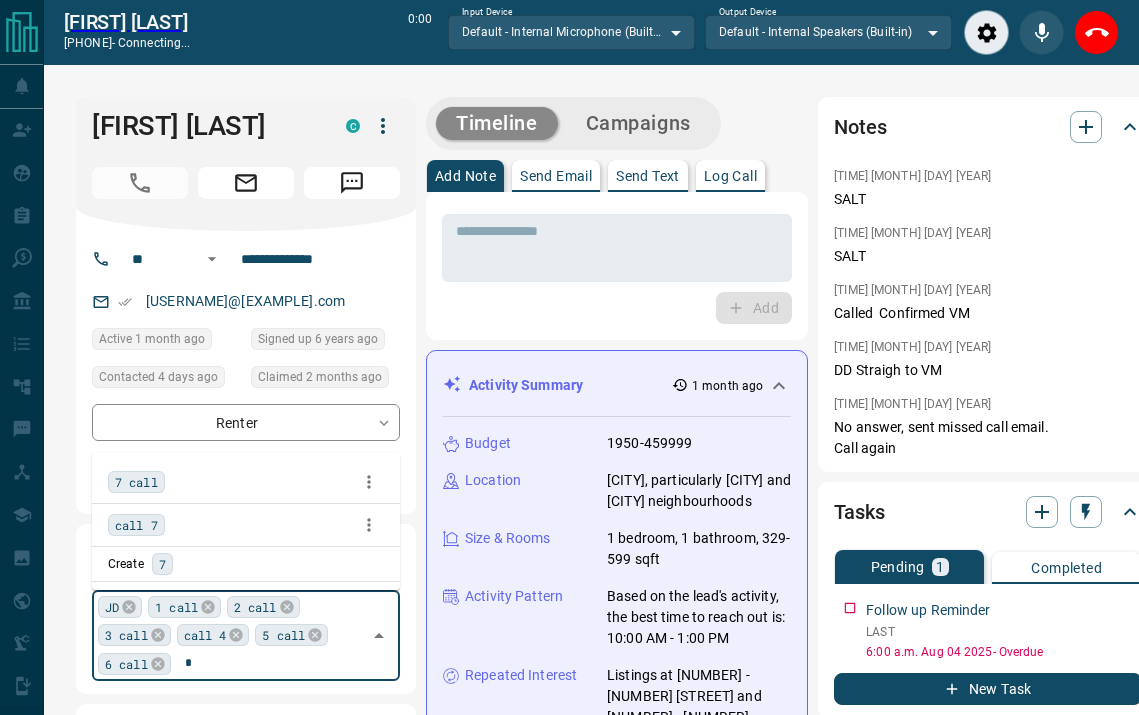 click on "7 call" at bounding box center (136, 482) 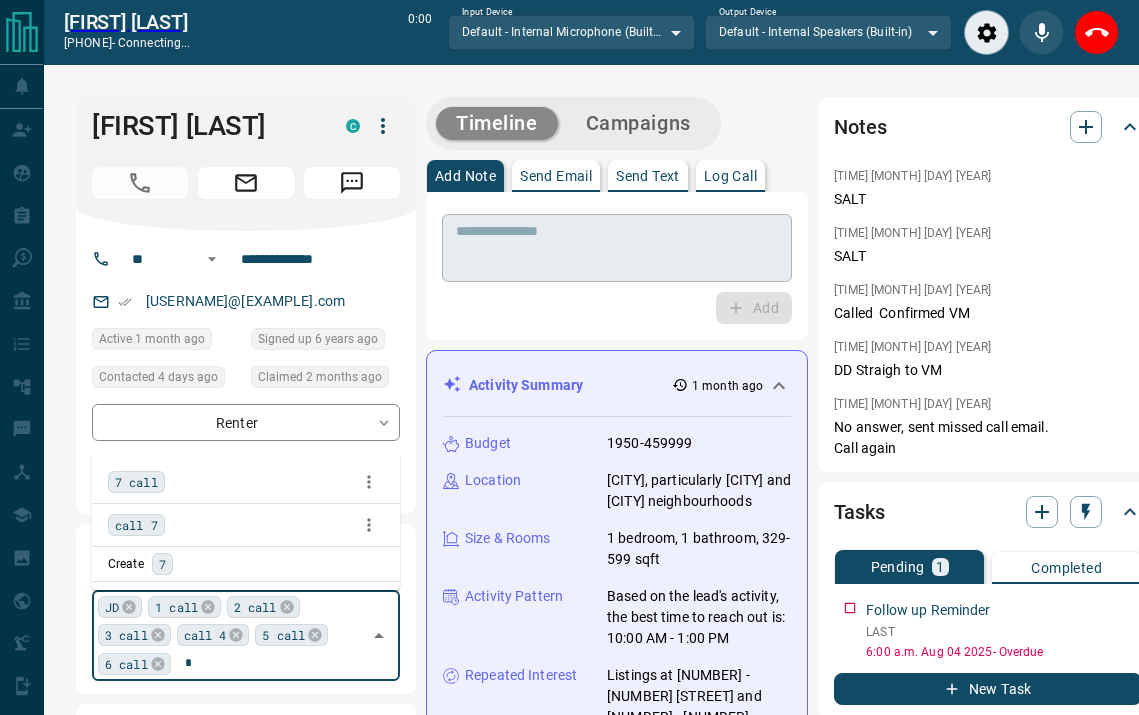 type 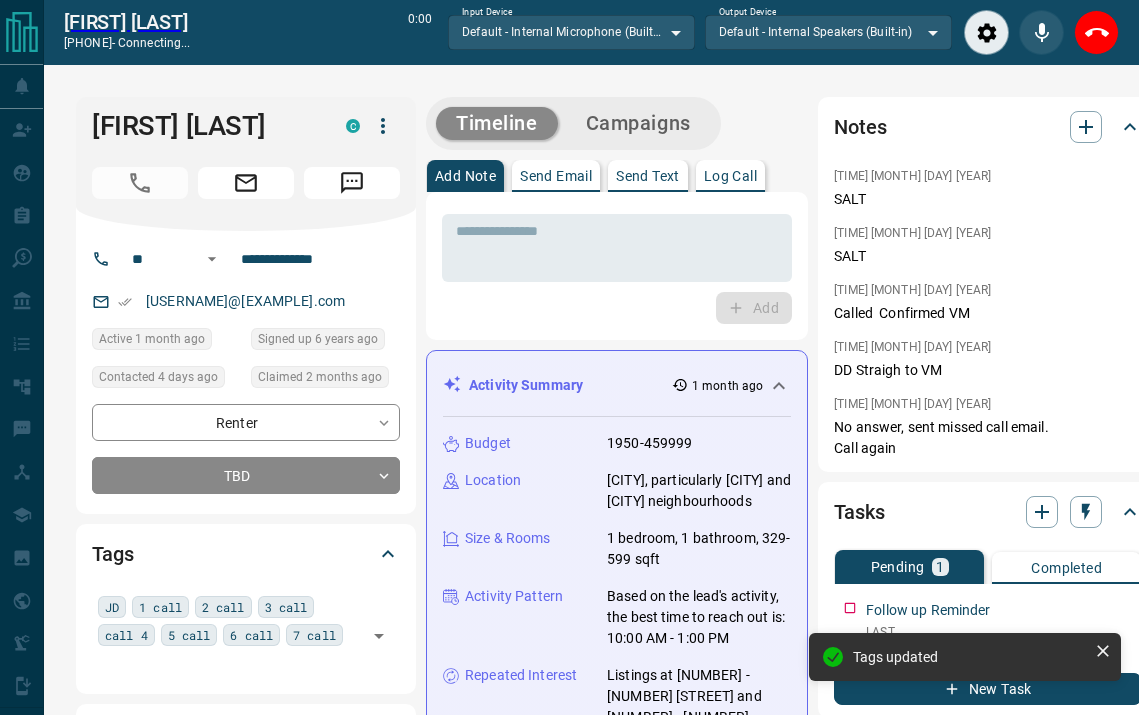 click on "**********" at bounding box center (591, 1354) 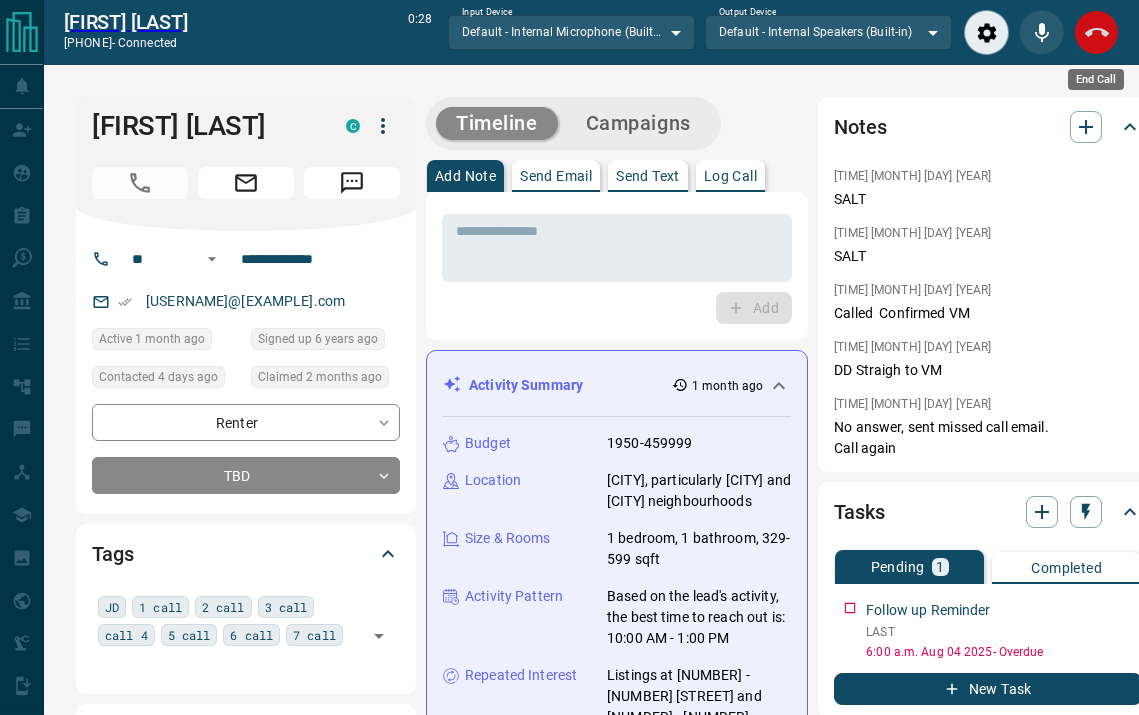 click 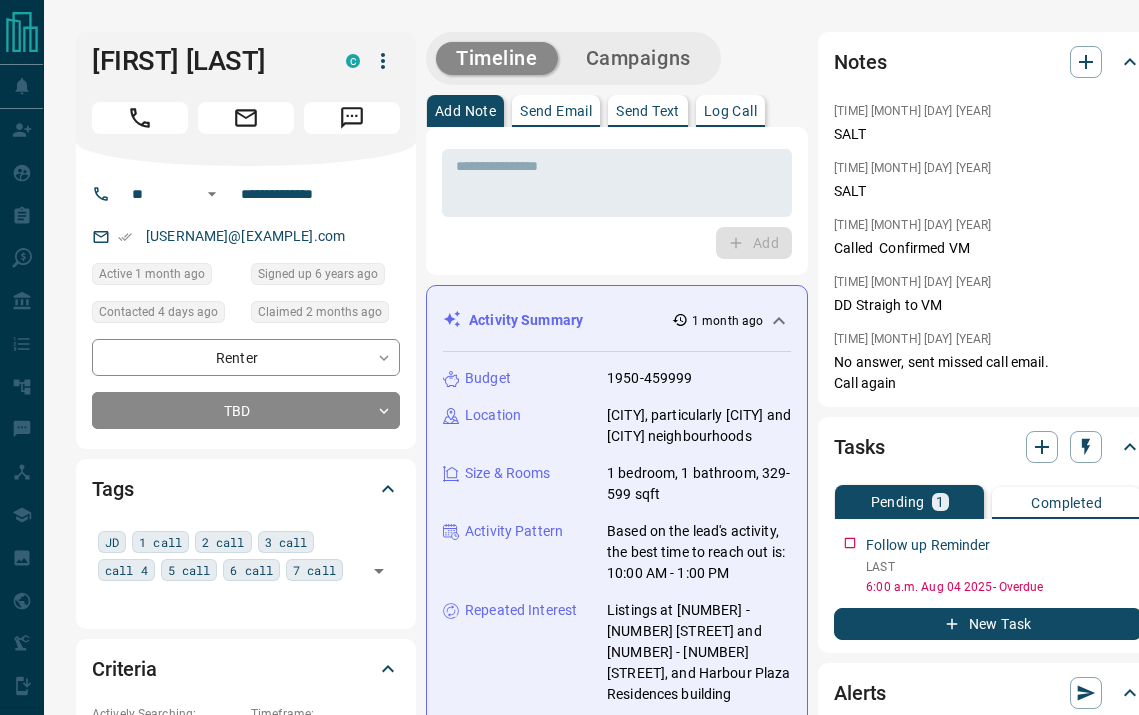 click on "Log Call" at bounding box center (730, 111) 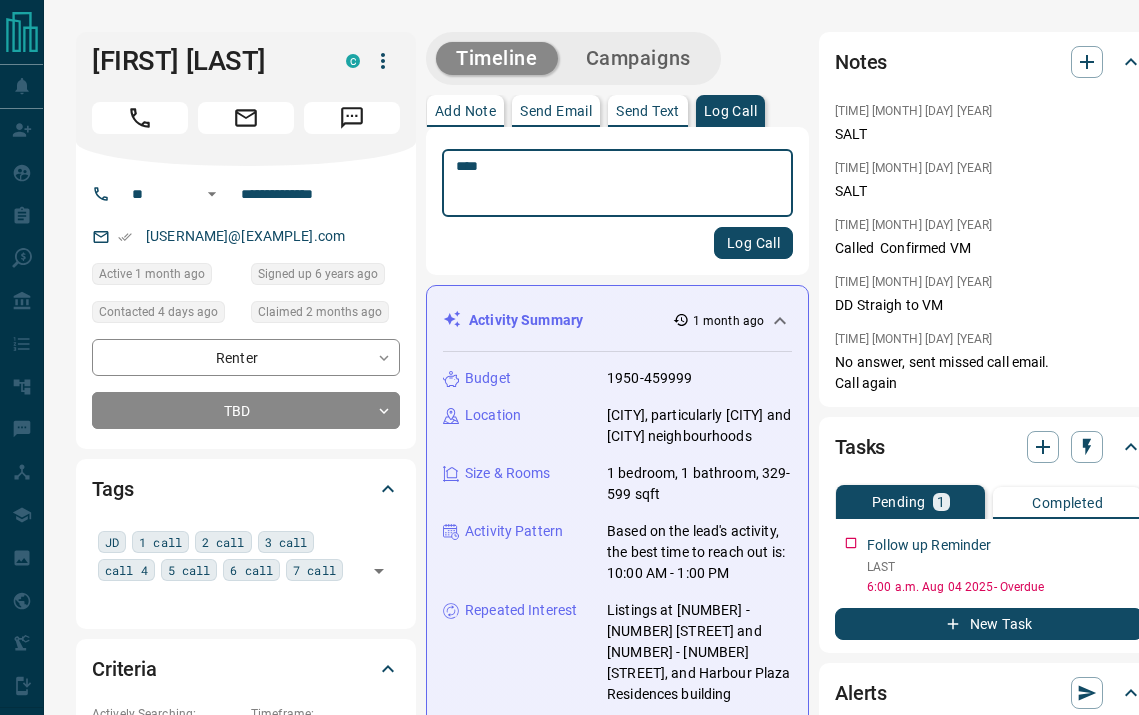 type on "****" 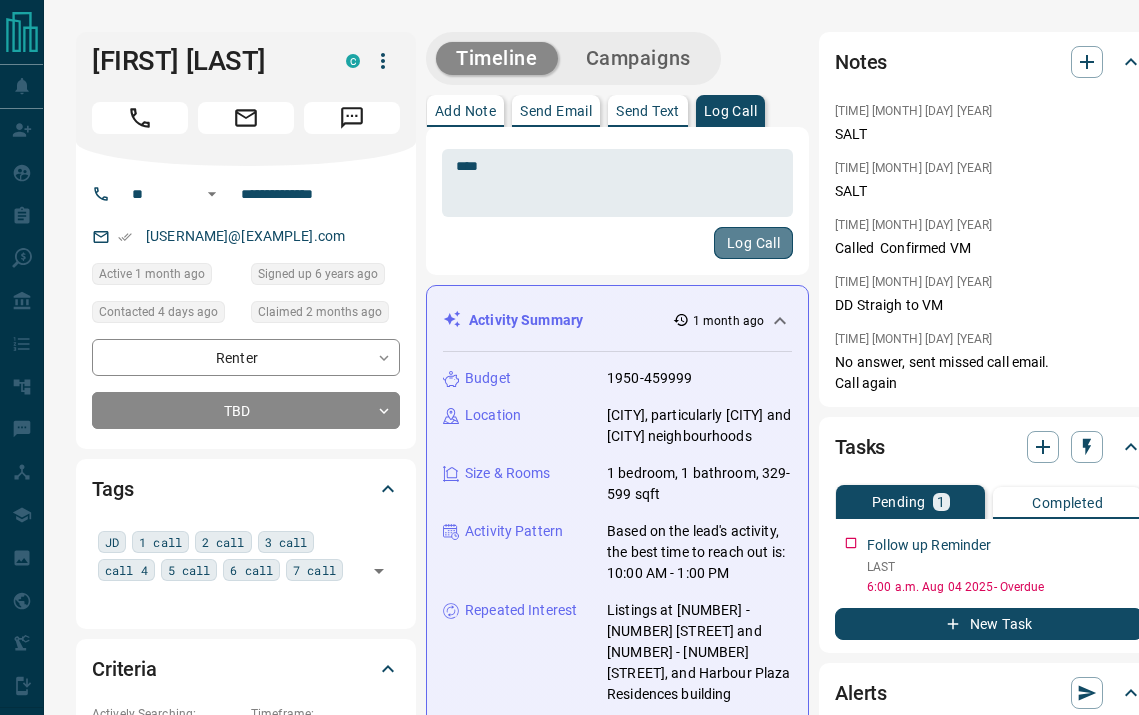 click on "Log Call" at bounding box center (753, 243) 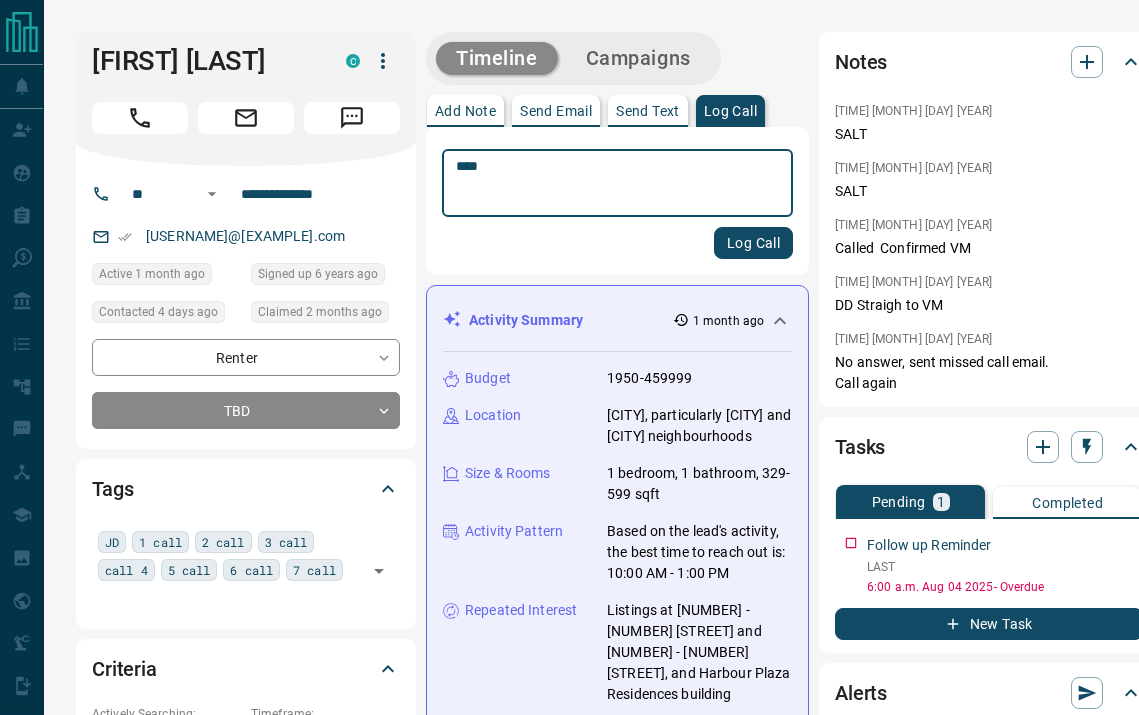 type 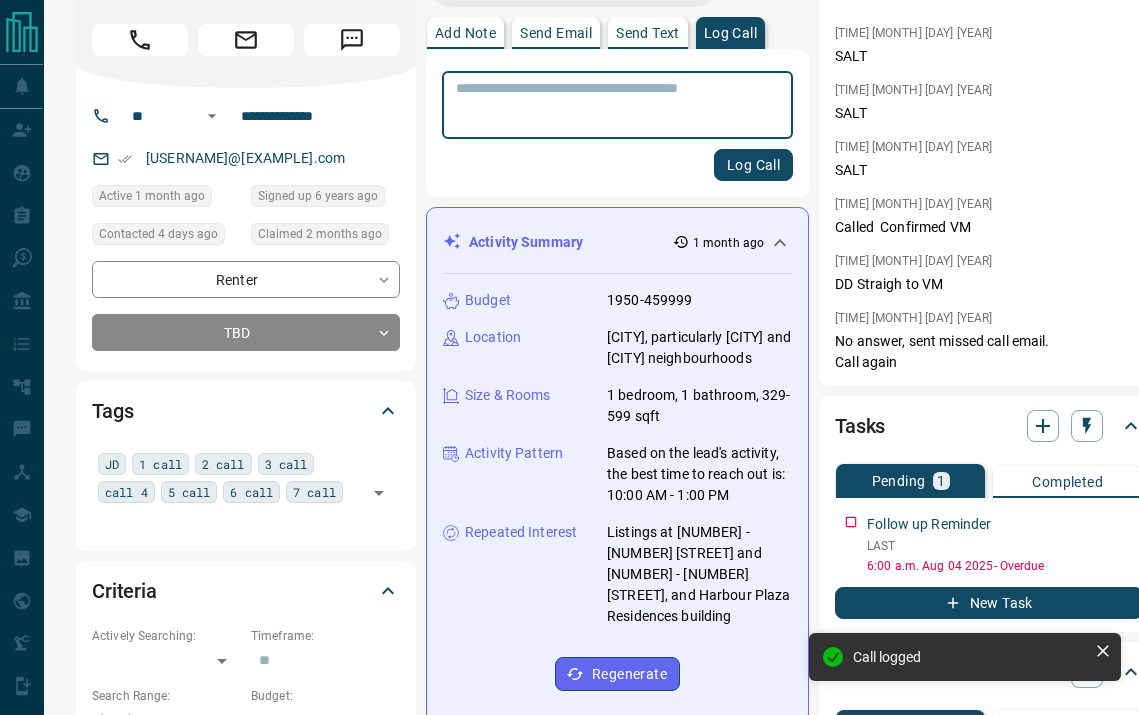 scroll, scrollTop: 99, scrollLeft: 0, axis: vertical 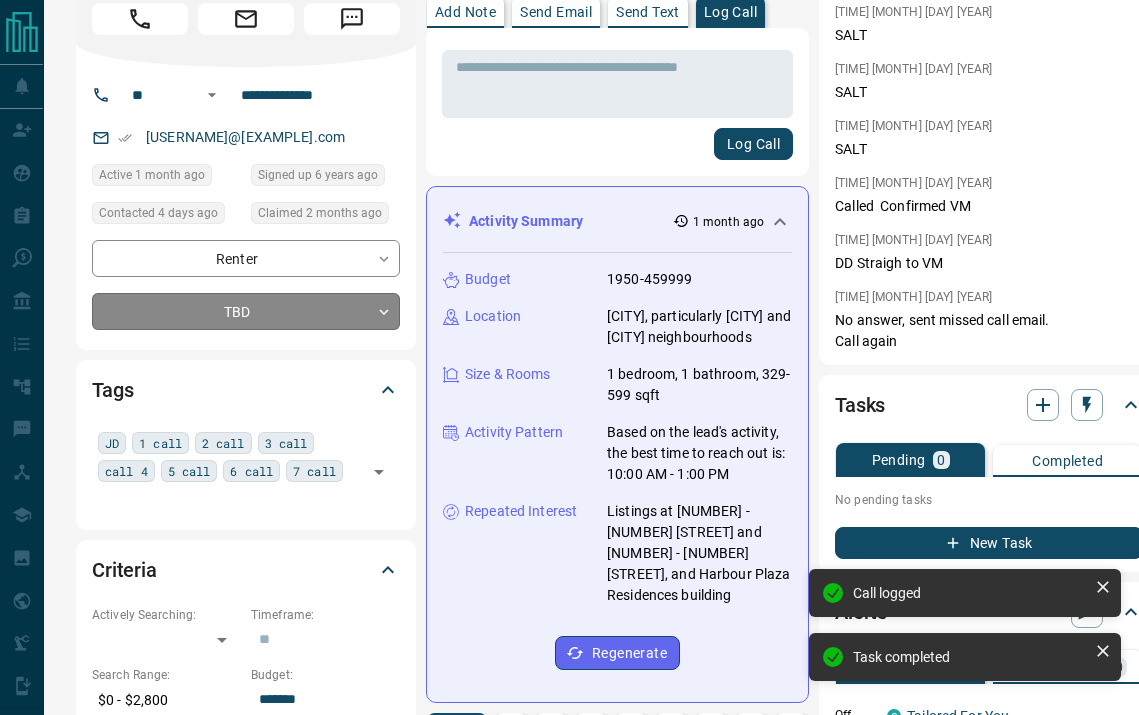 click on "**********" at bounding box center [569, 1190] 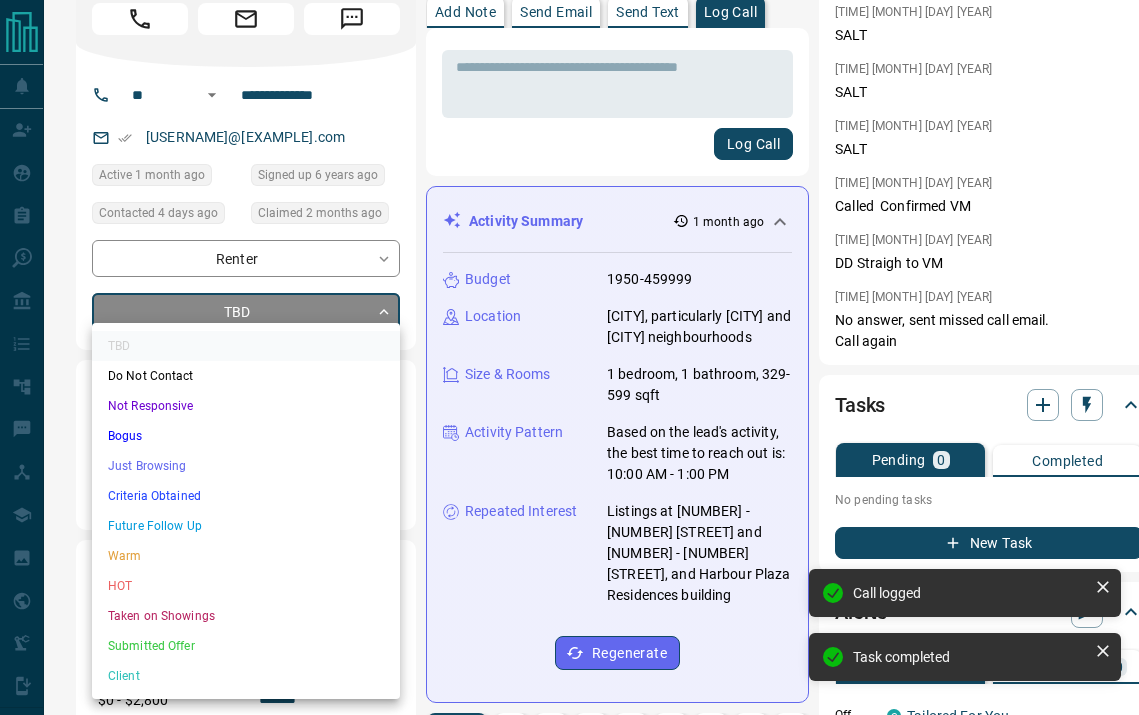click on "Not Responsive" at bounding box center (246, 406) 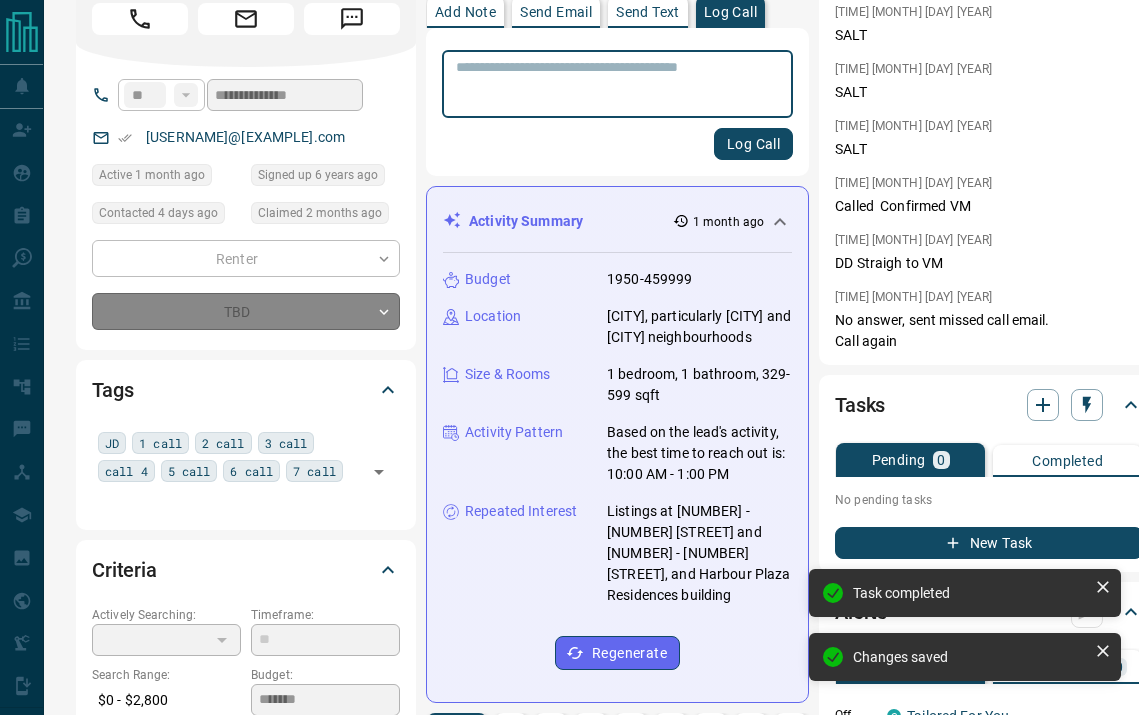 type on "*" 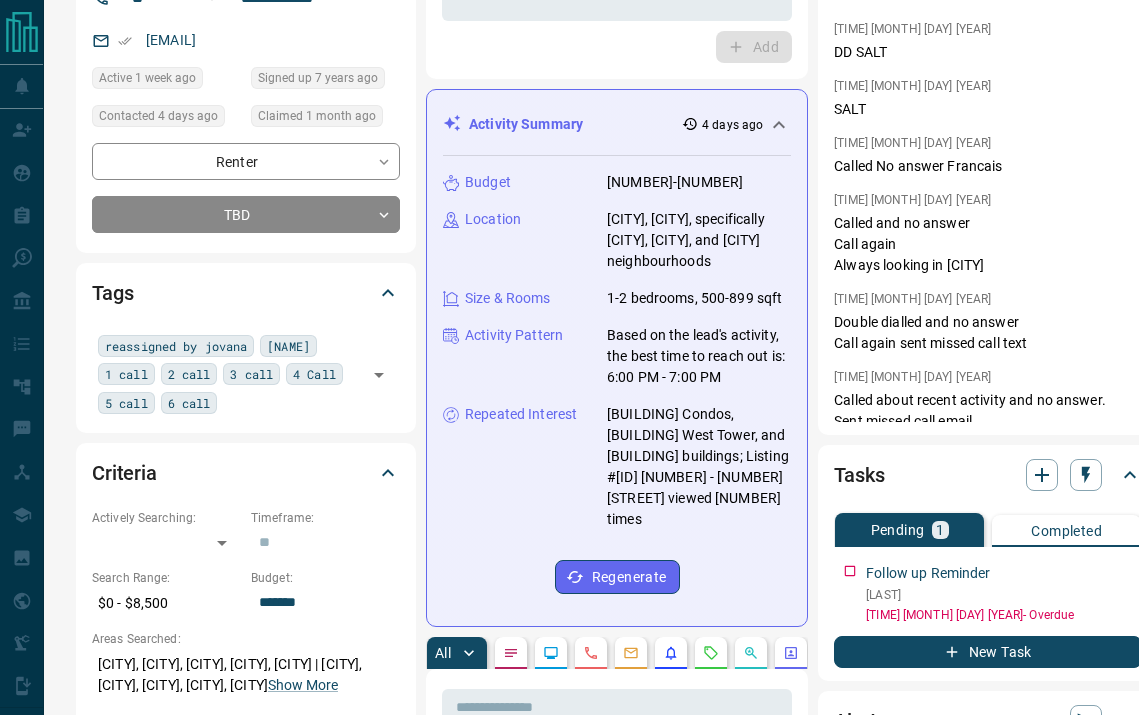 scroll, scrollTop: 0, scrollLeft: 0, axis: both 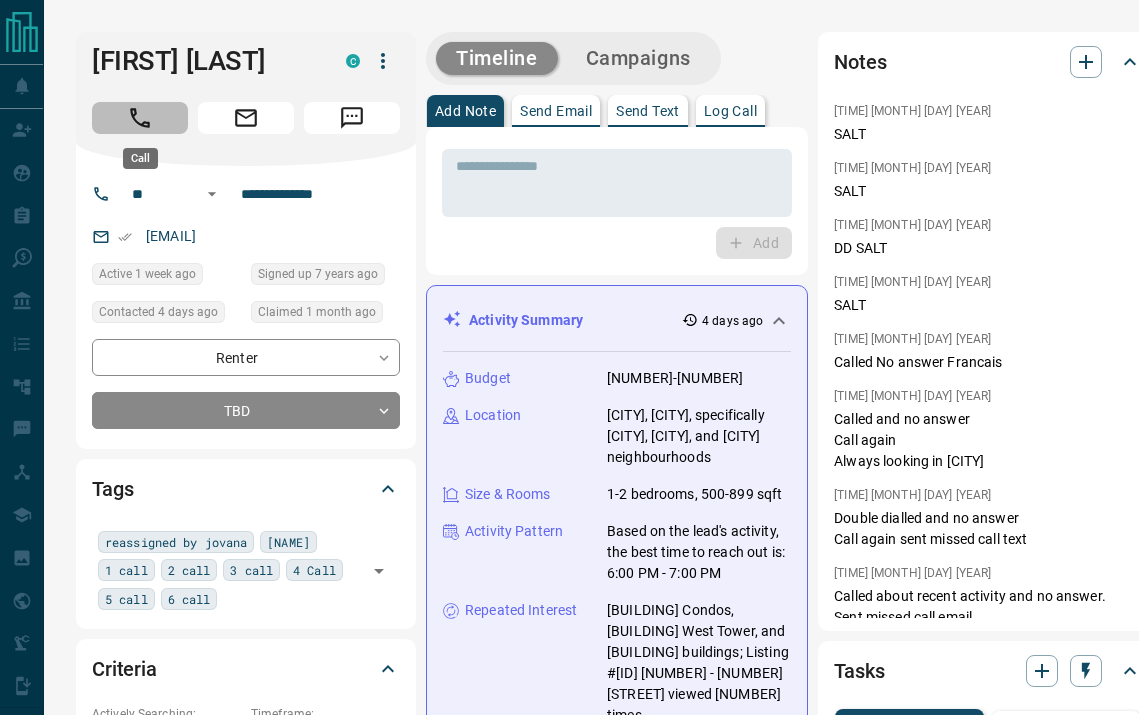 click at bounding box center [140, 118] 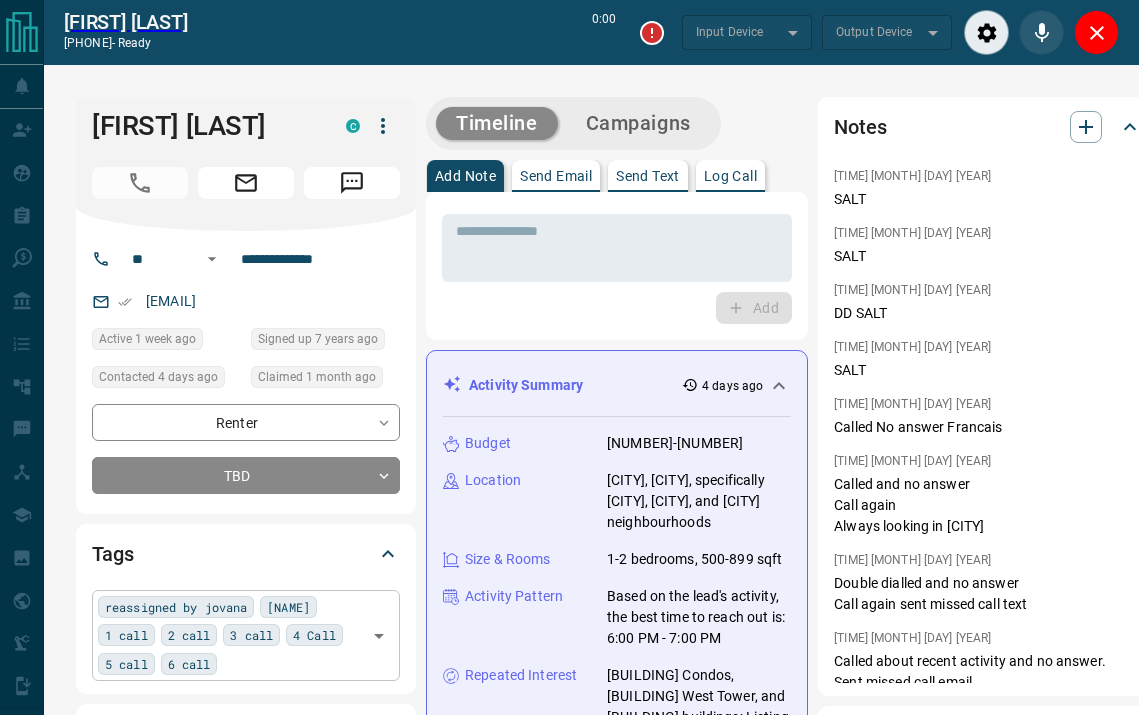 click on "reassigned by [NAME] [NAME] [NUMBER] call [NUMBER] call [NUMBER] call [NUMBER] Call [NUMBER] call [NUMBER] call ​" at bounding box center (246, 635) 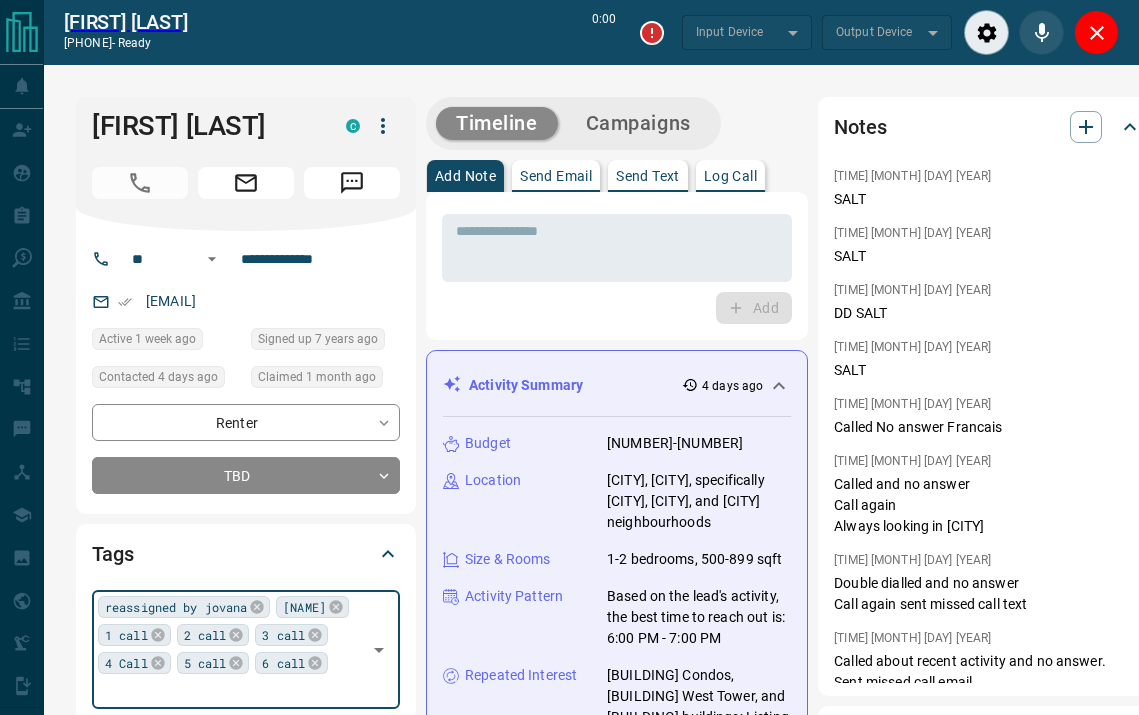 type on "*******" 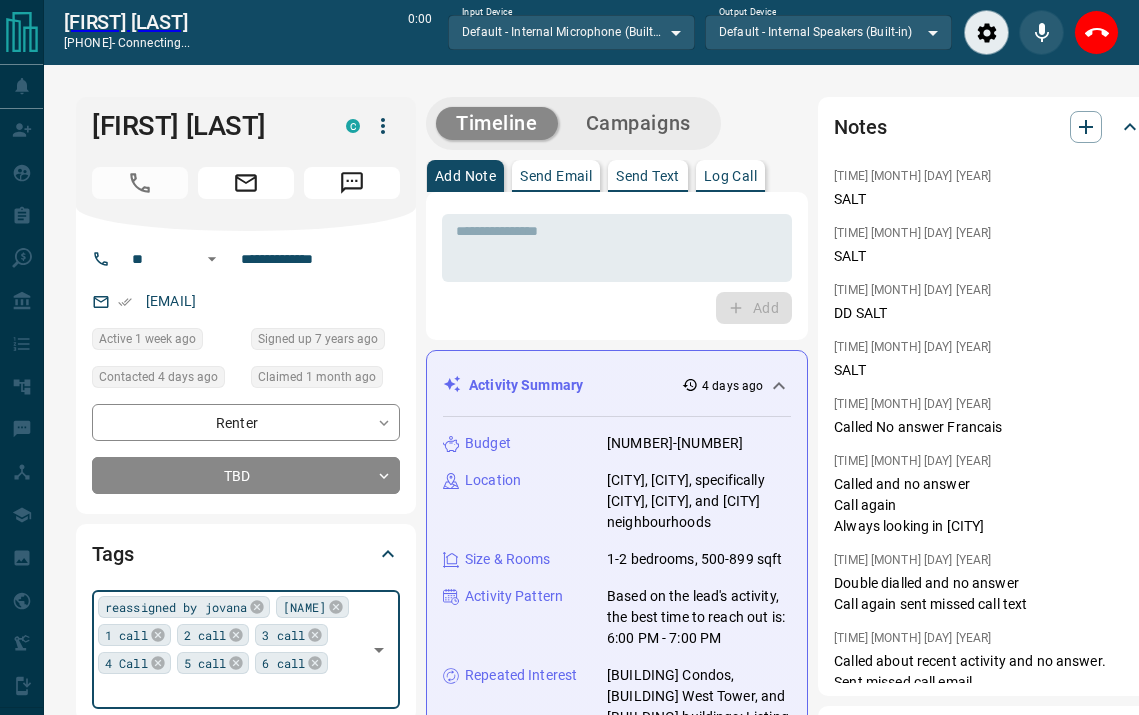type on "*" 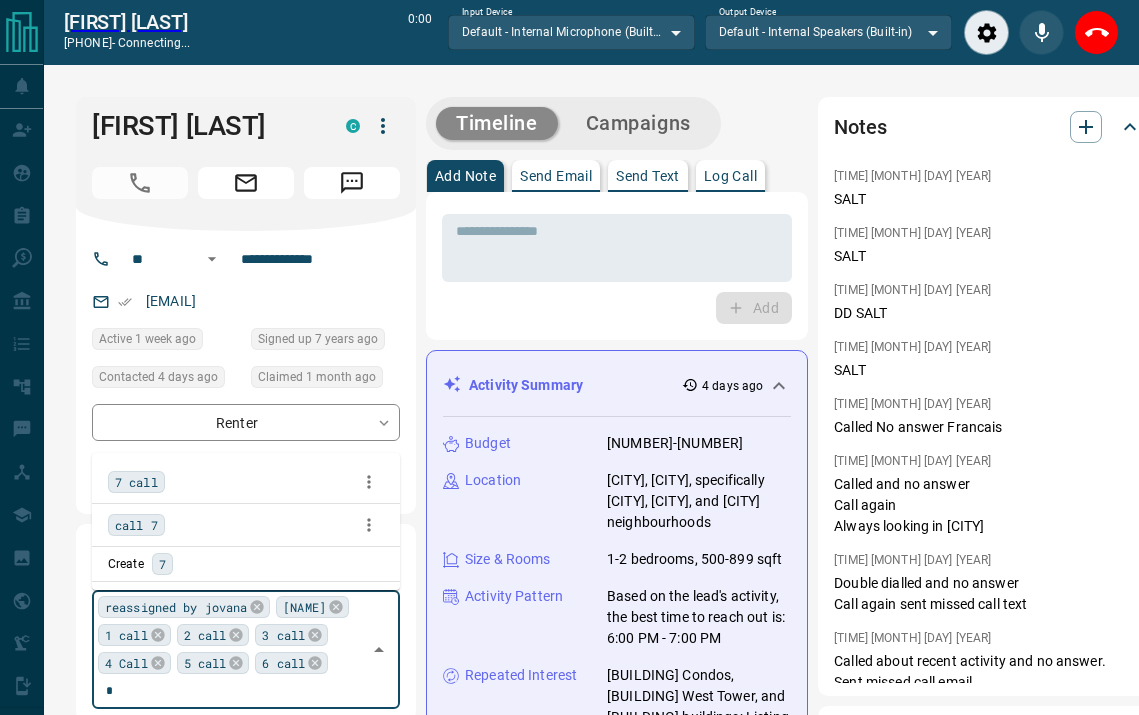 click on "7 call" at bounding box center [136, 482] 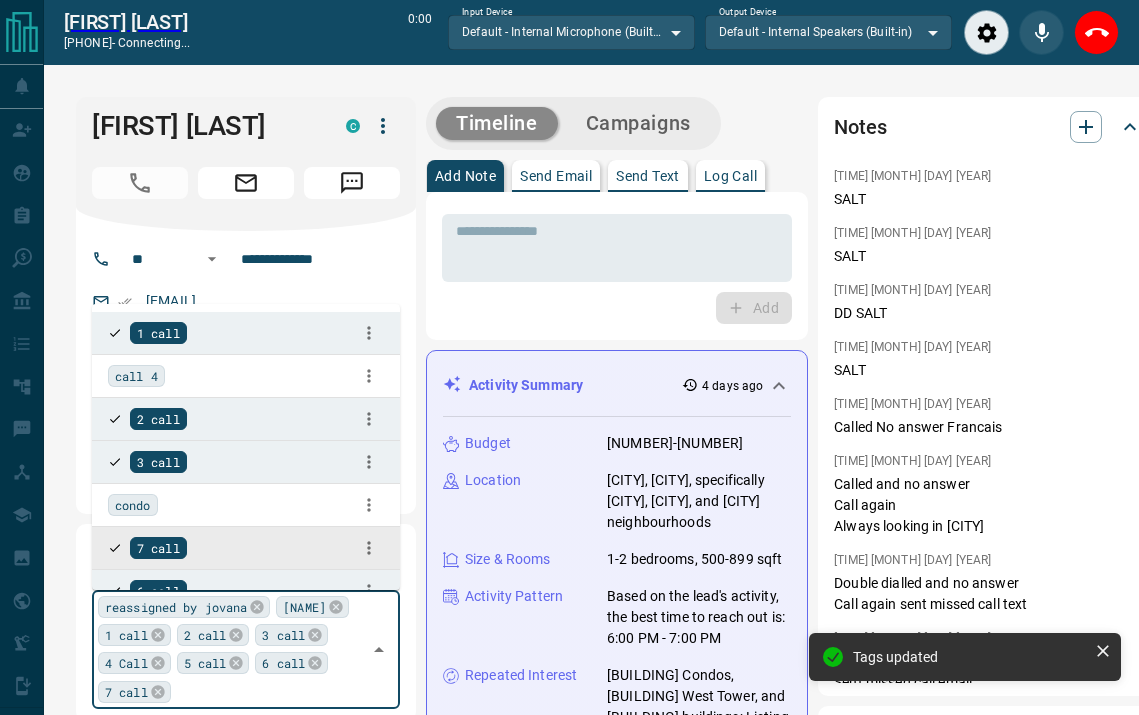 click on "Log Call" at bounding box center [730, 176] 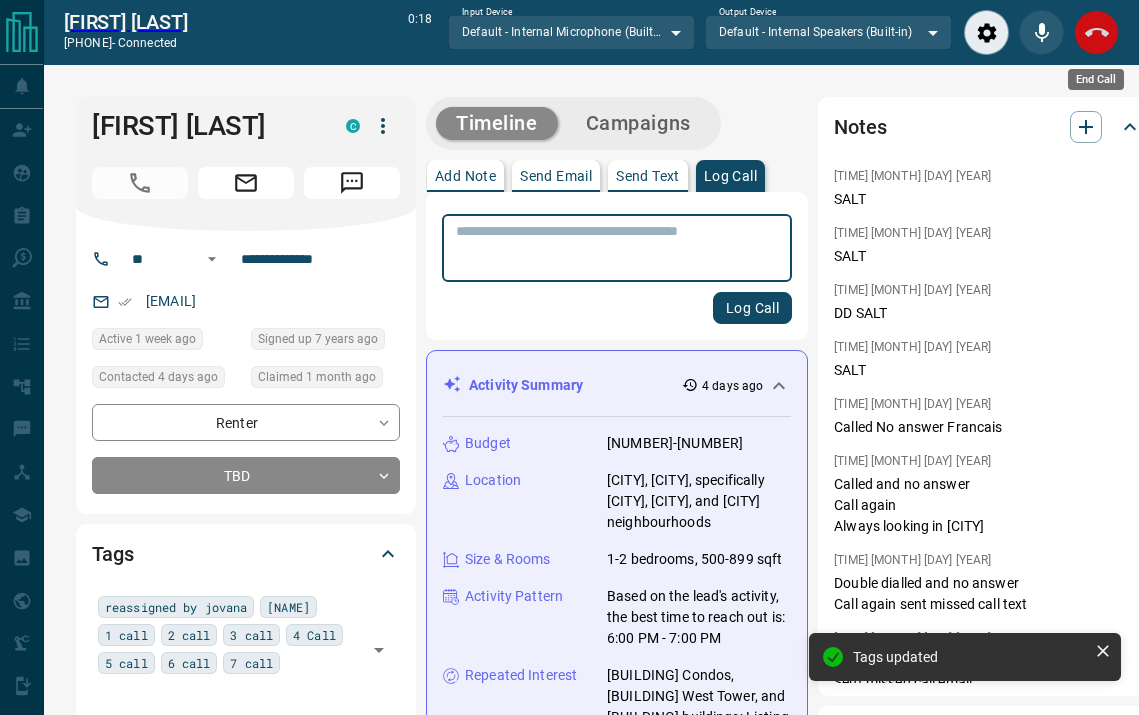 click 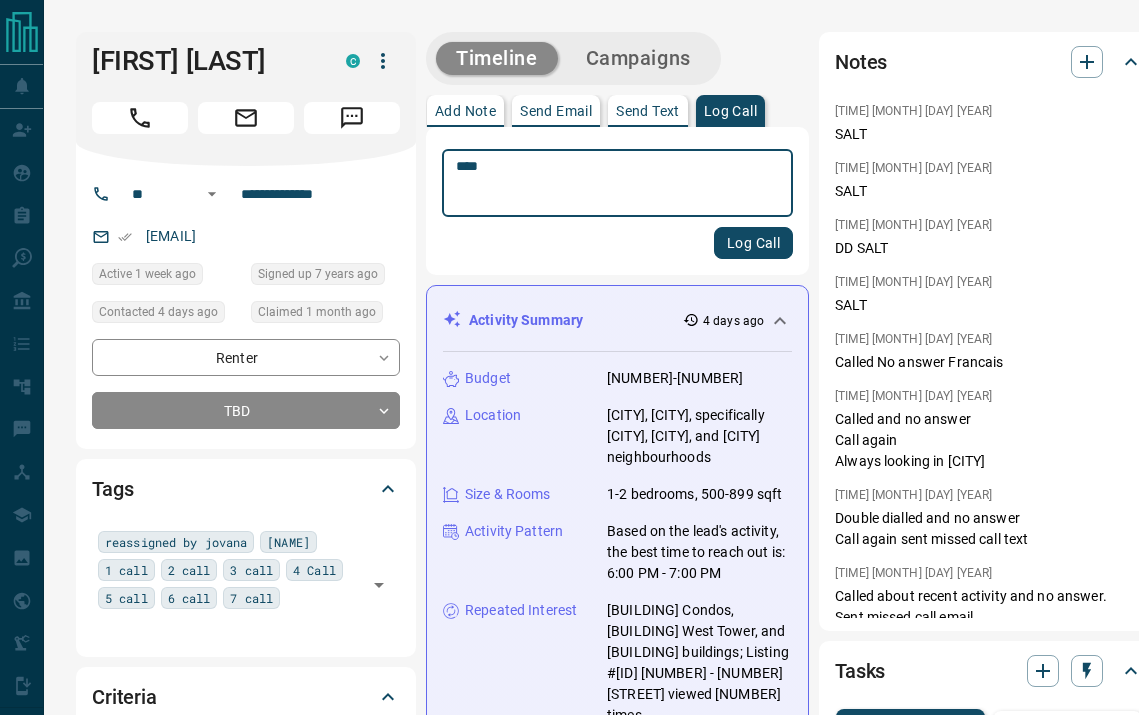 type on "****" 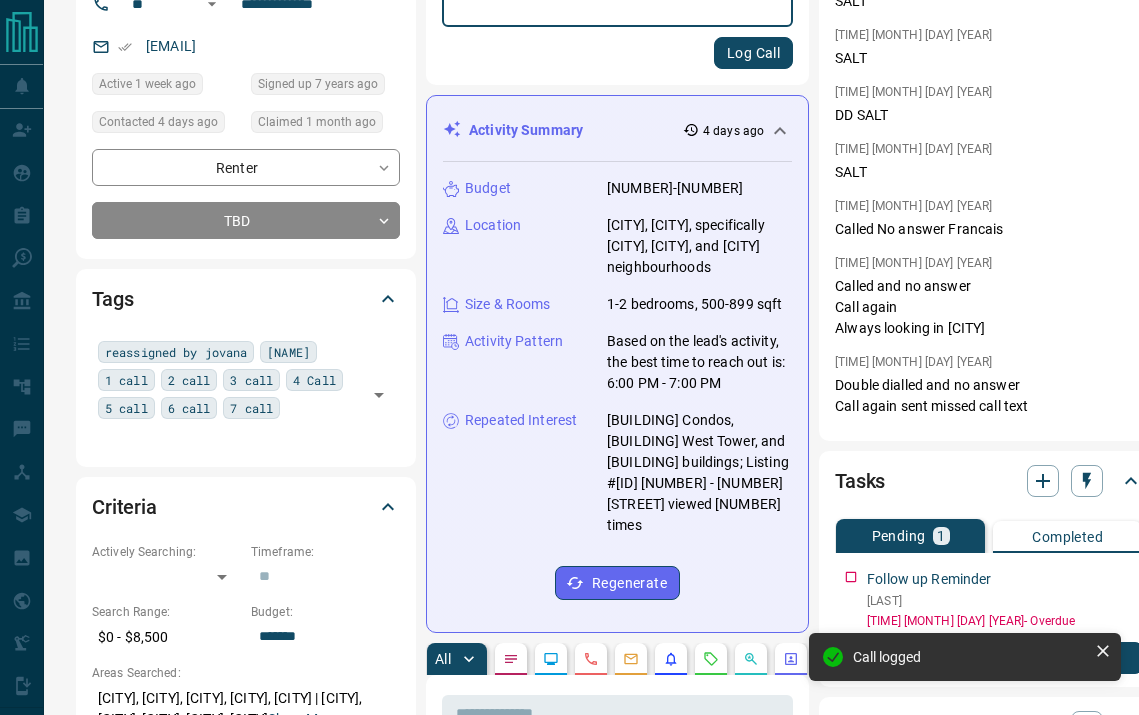 scroll, scrollTop: 203, scrollLeft: 0, axis: vertical 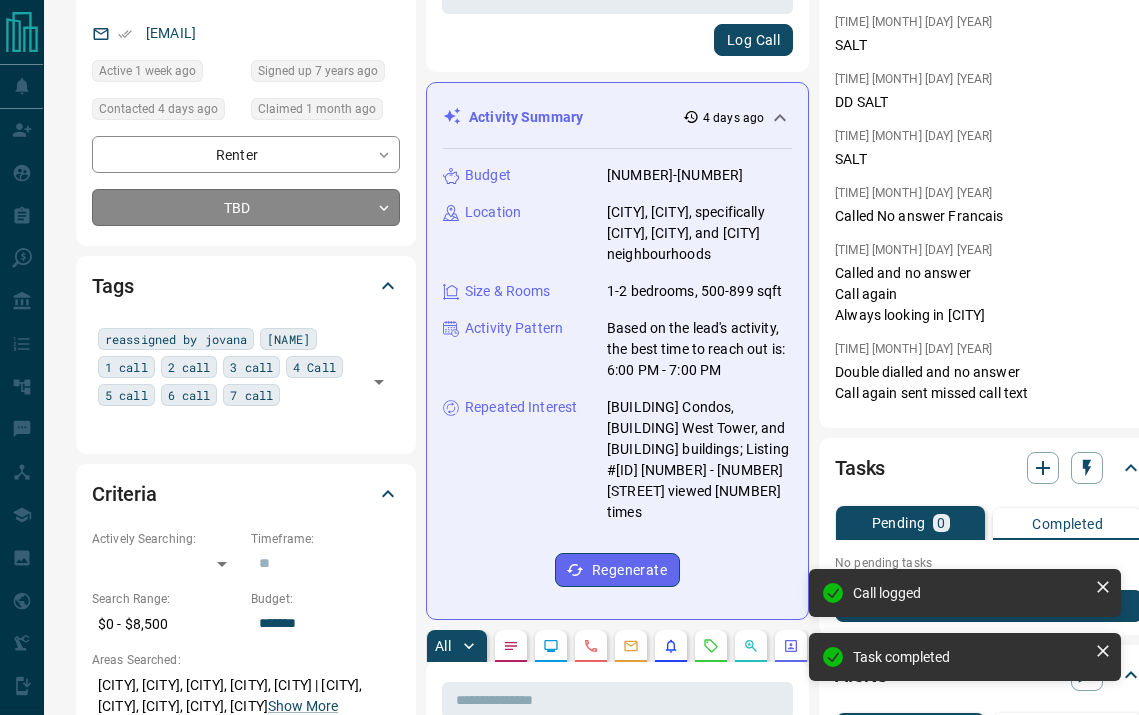 click on "**********" at bounding box center [569, 1097] 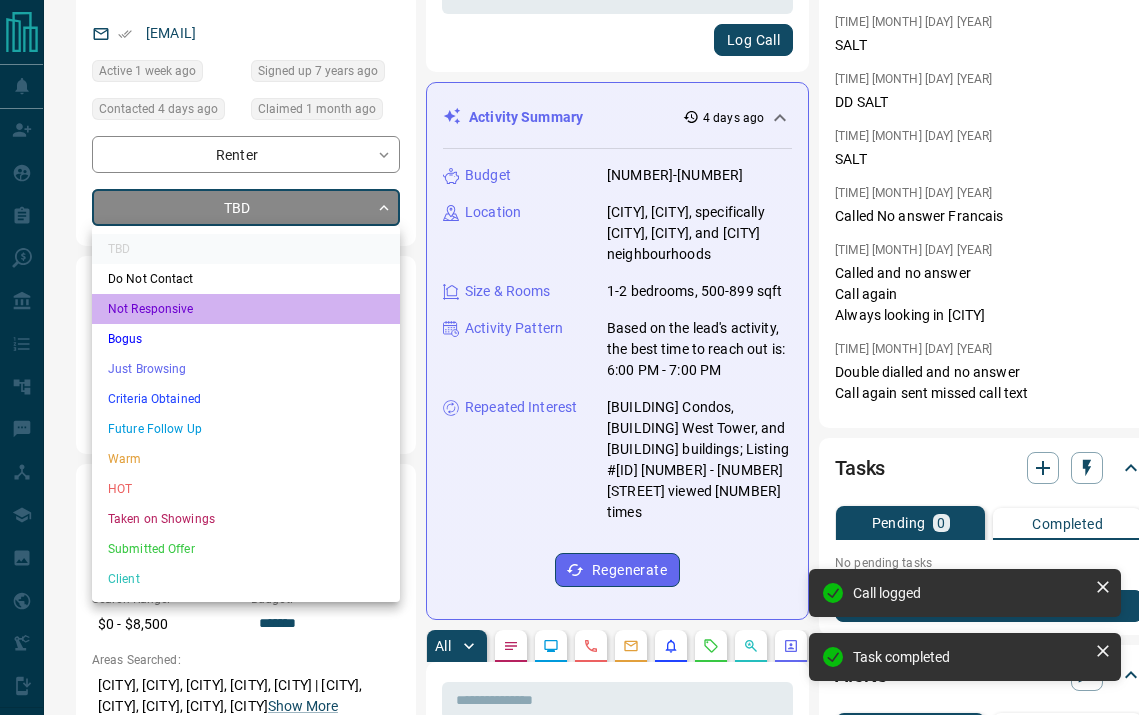click on "Not Responsive" at bounding box center (246, 309) 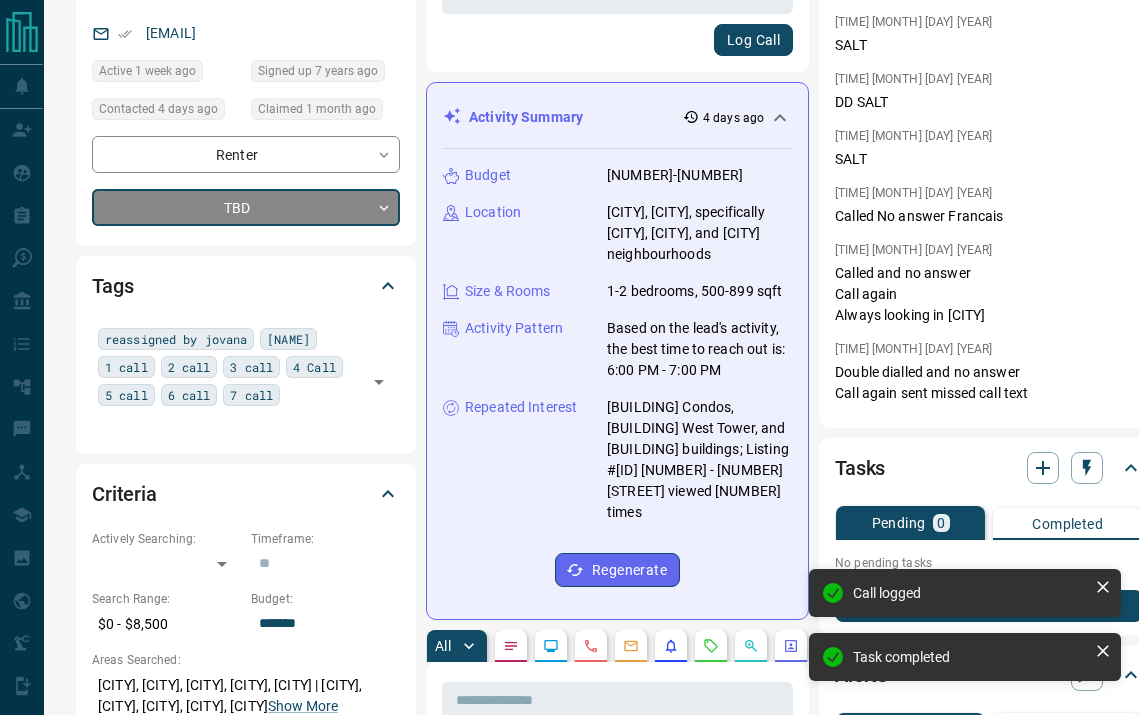 type on "*" 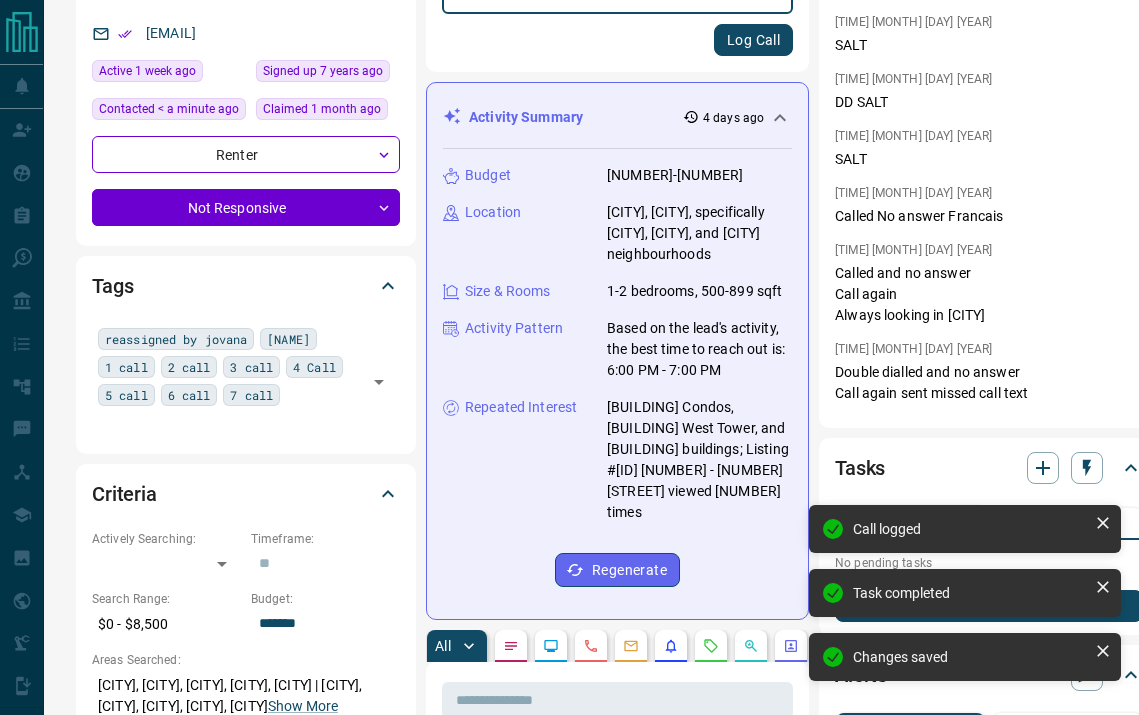 scroll, scrollTop: 0, scrollLeft: 0, axis: both 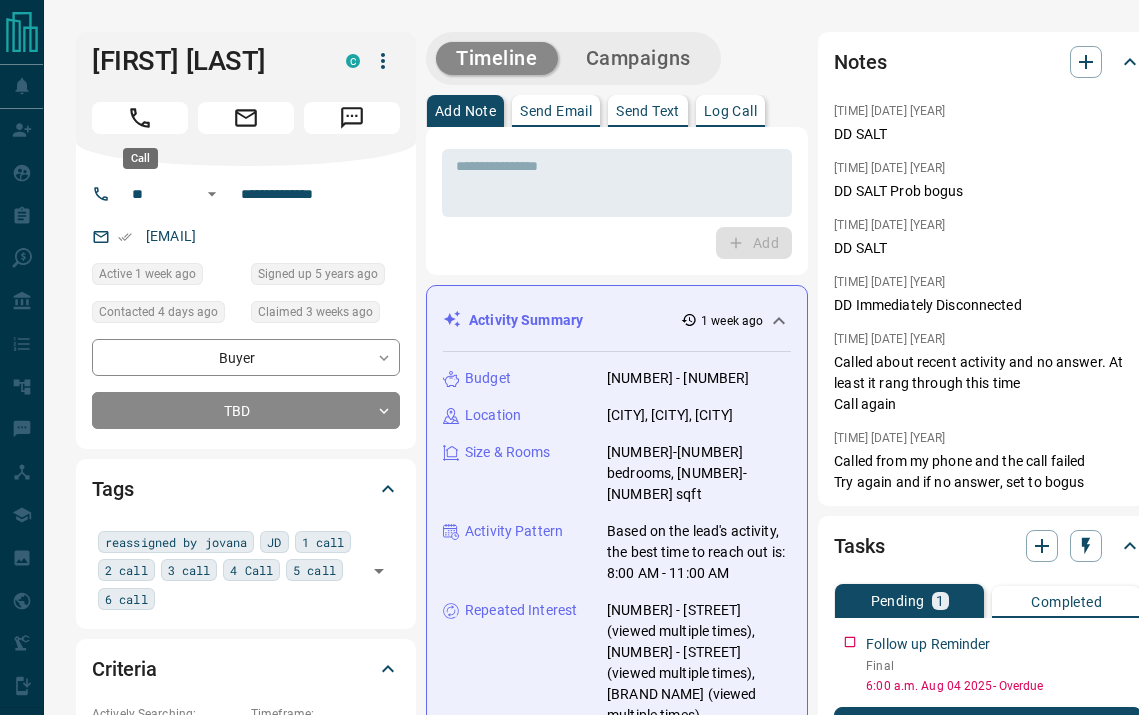 click at bounding box center [140, 118] 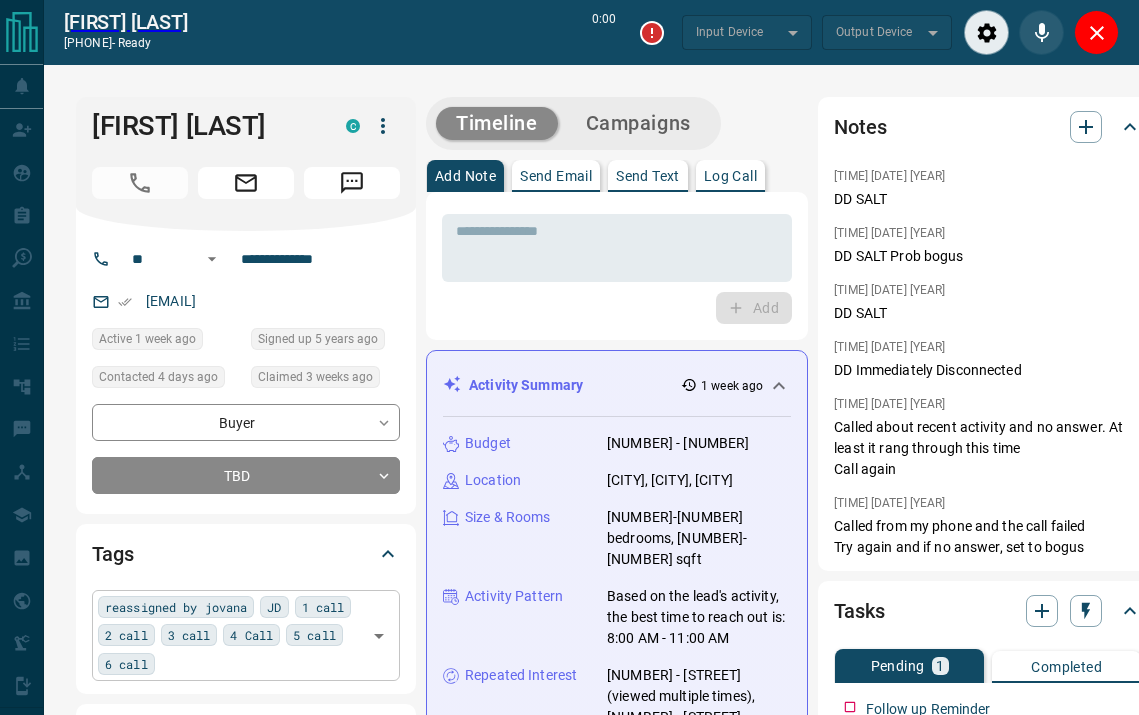 click on "reassigned by jovana JD 1 call 2 call 3 call 4 Call 5 call 6 call ​" at bounding box center (246, 635) 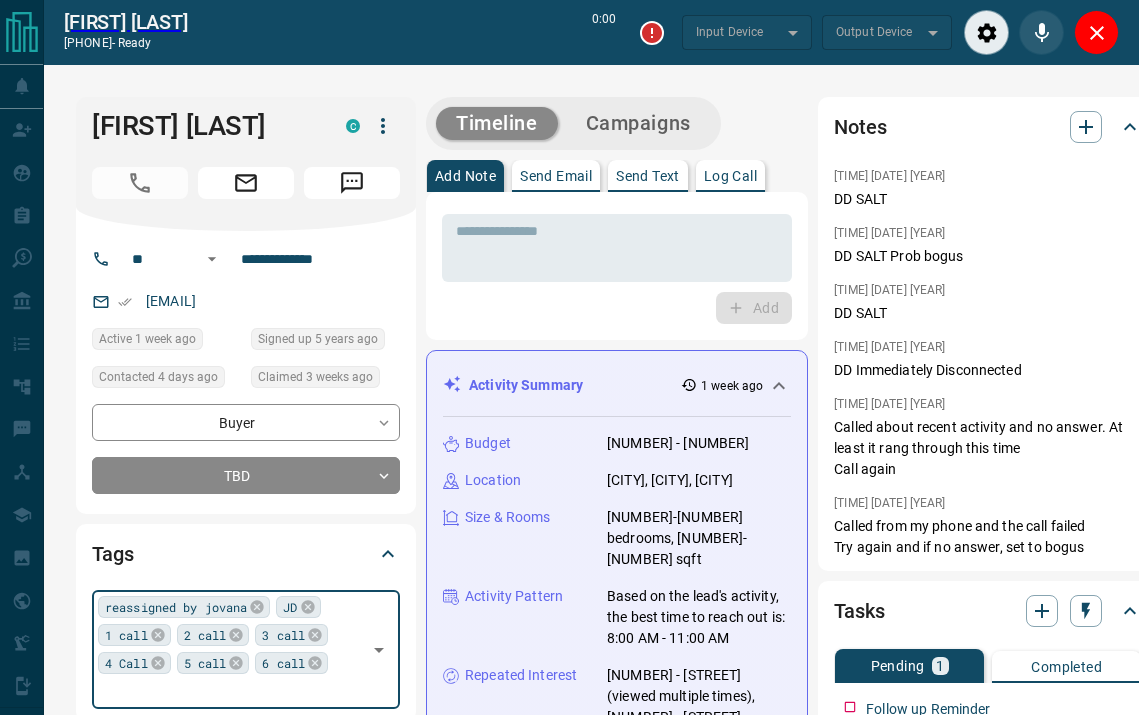type on "*******" 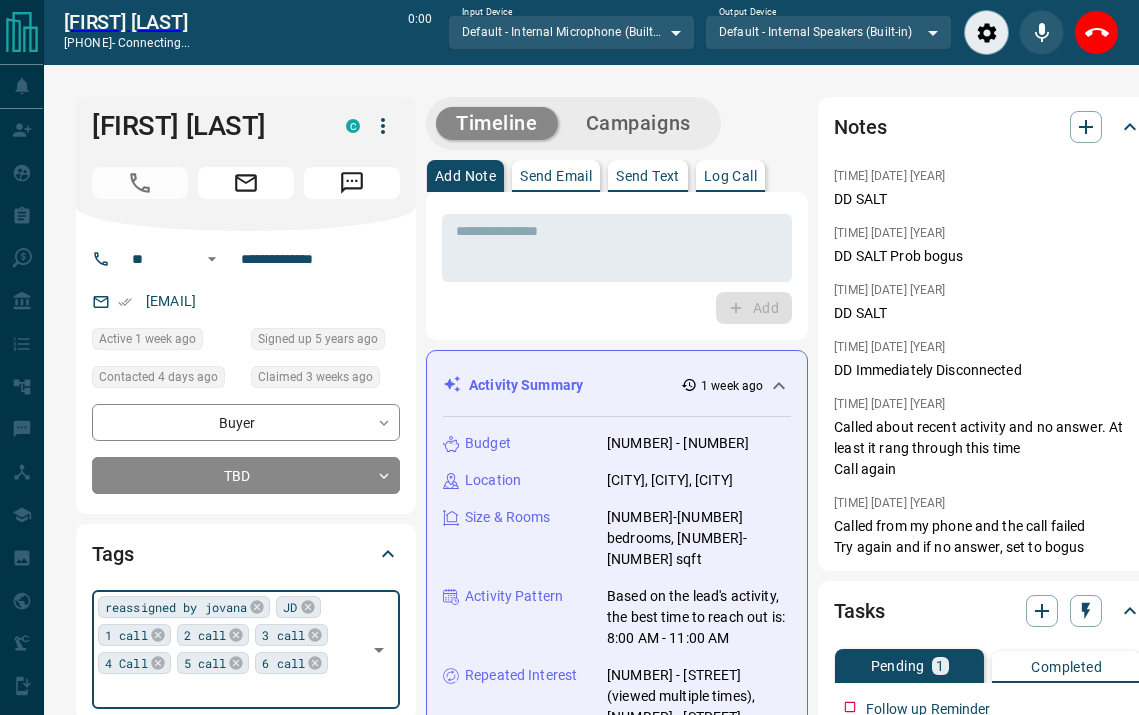 type on "*" 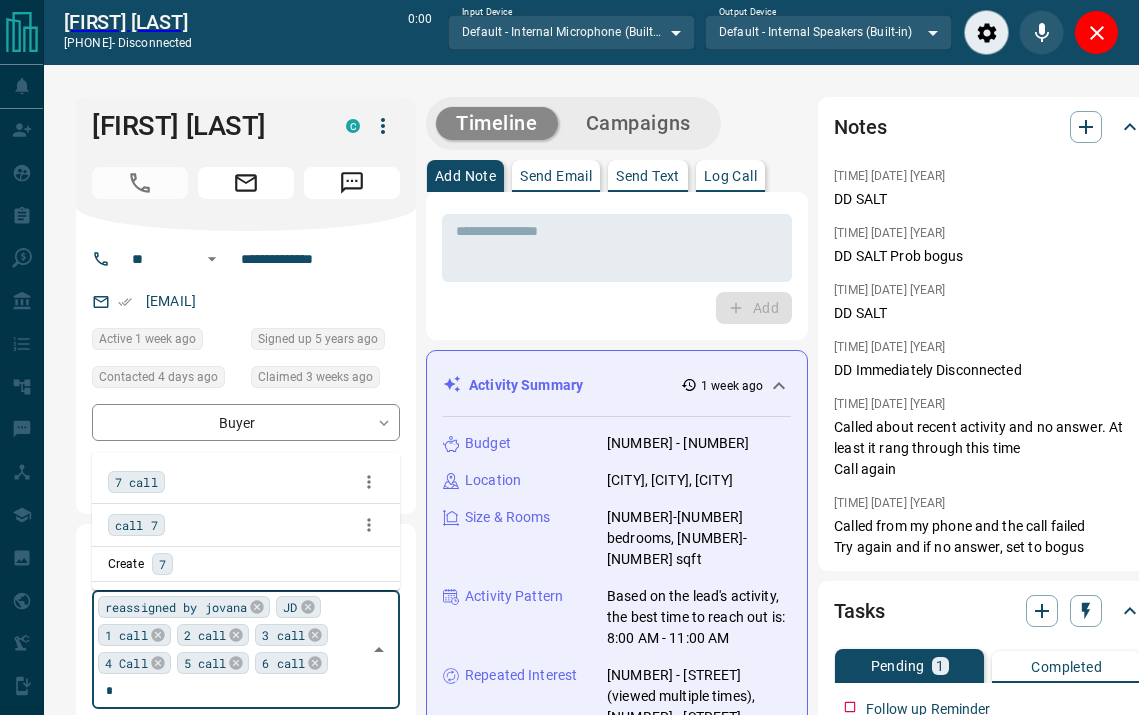 click on "7 call" at bounding box center (136, 482) 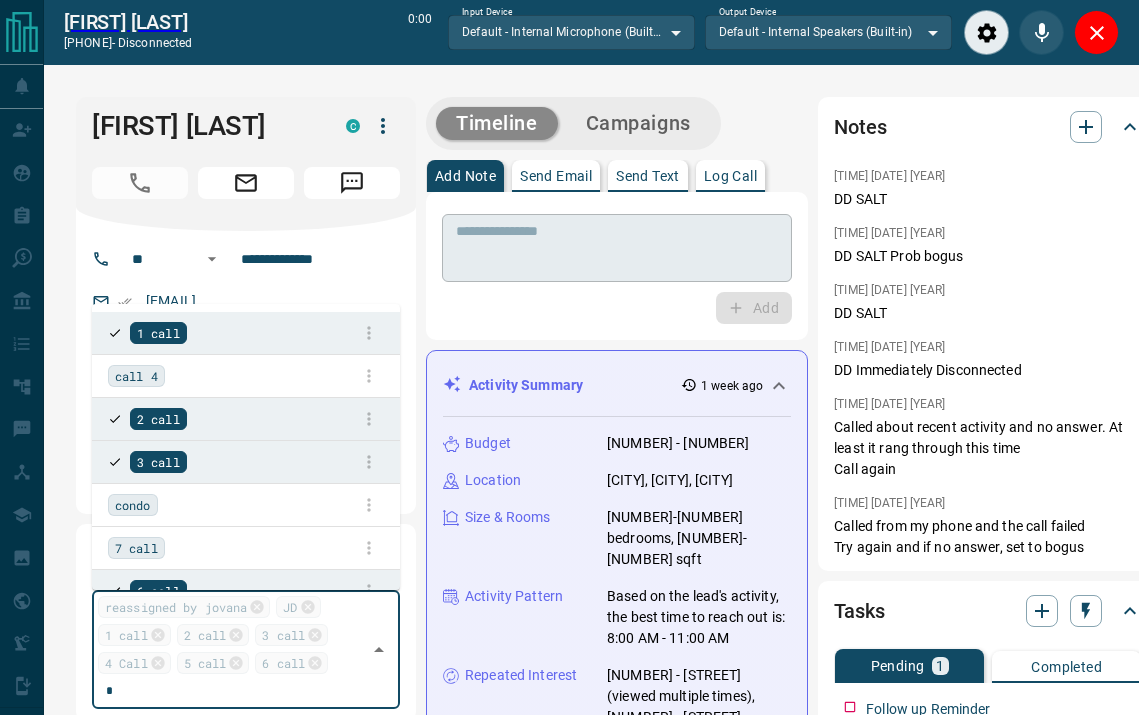 type 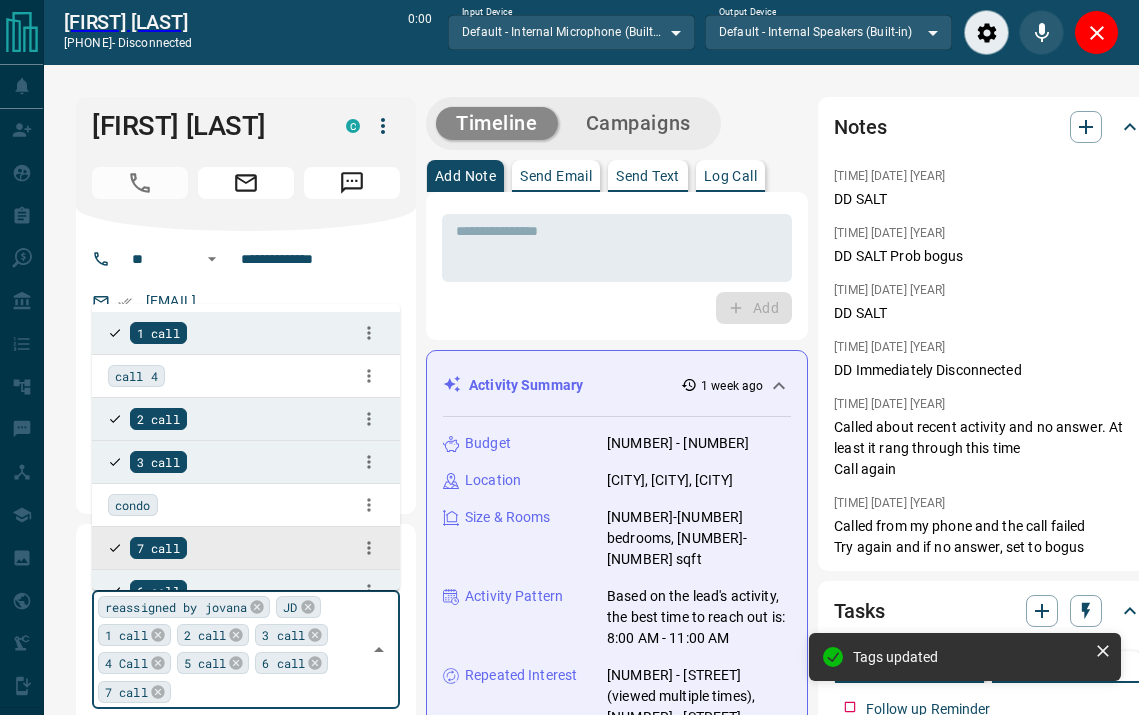 click on "Add Note Send Email Send Text Log Call" at bounding box center [617, 176] 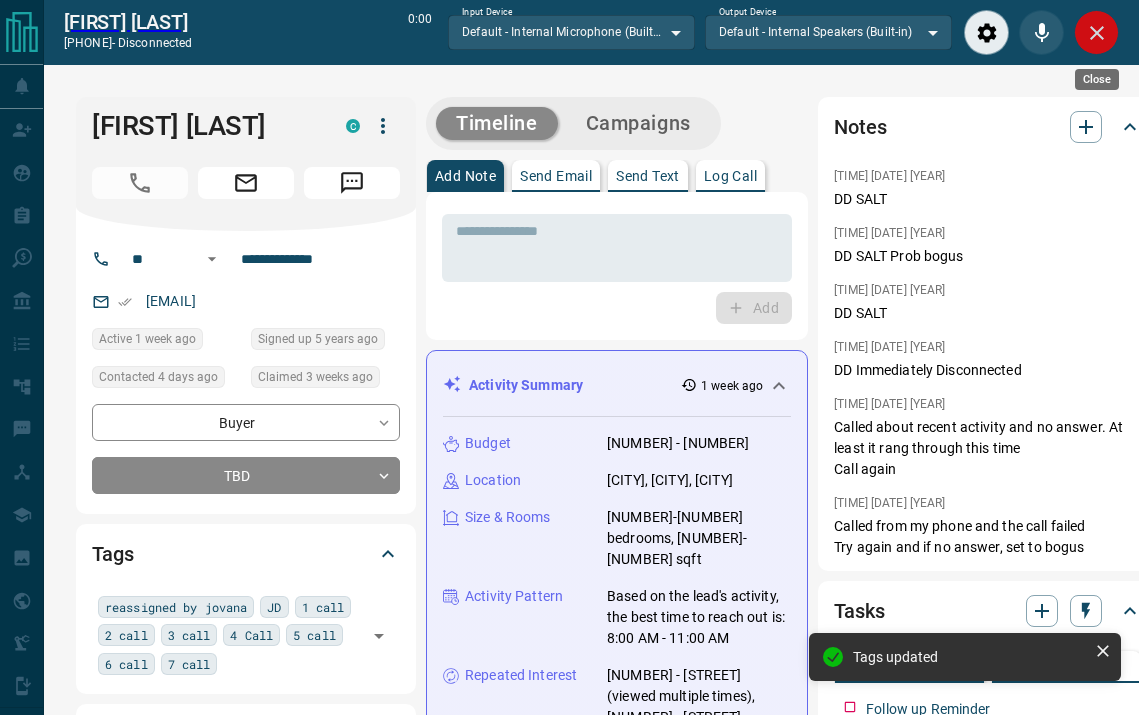 click 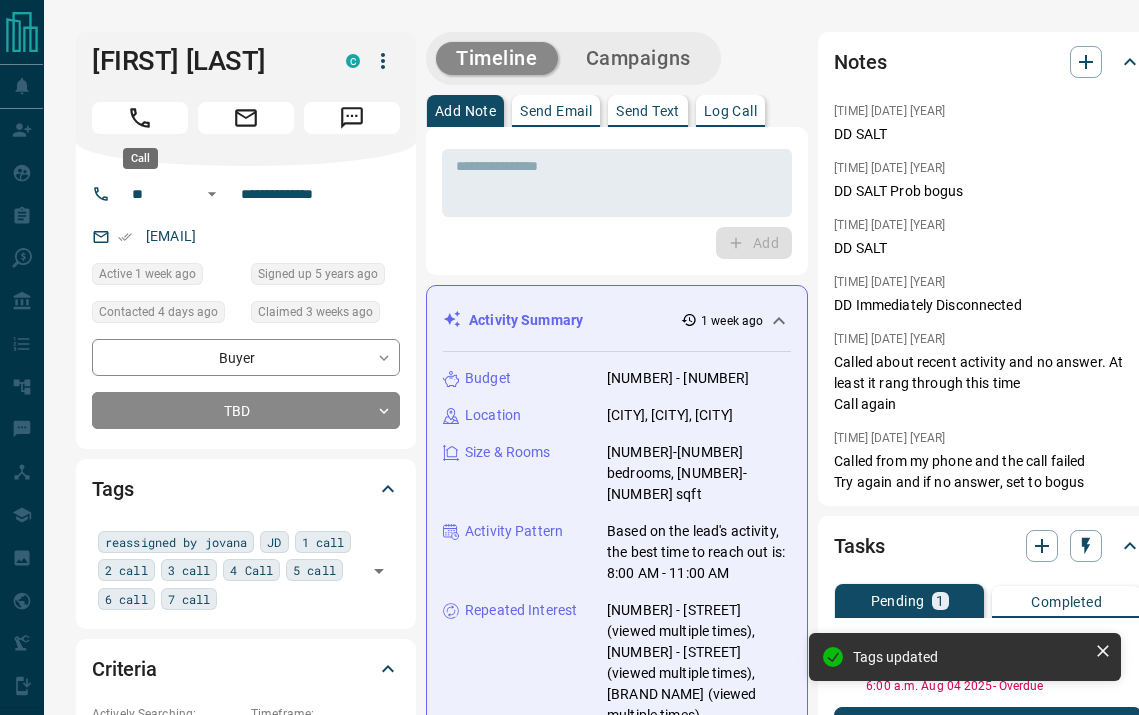 click 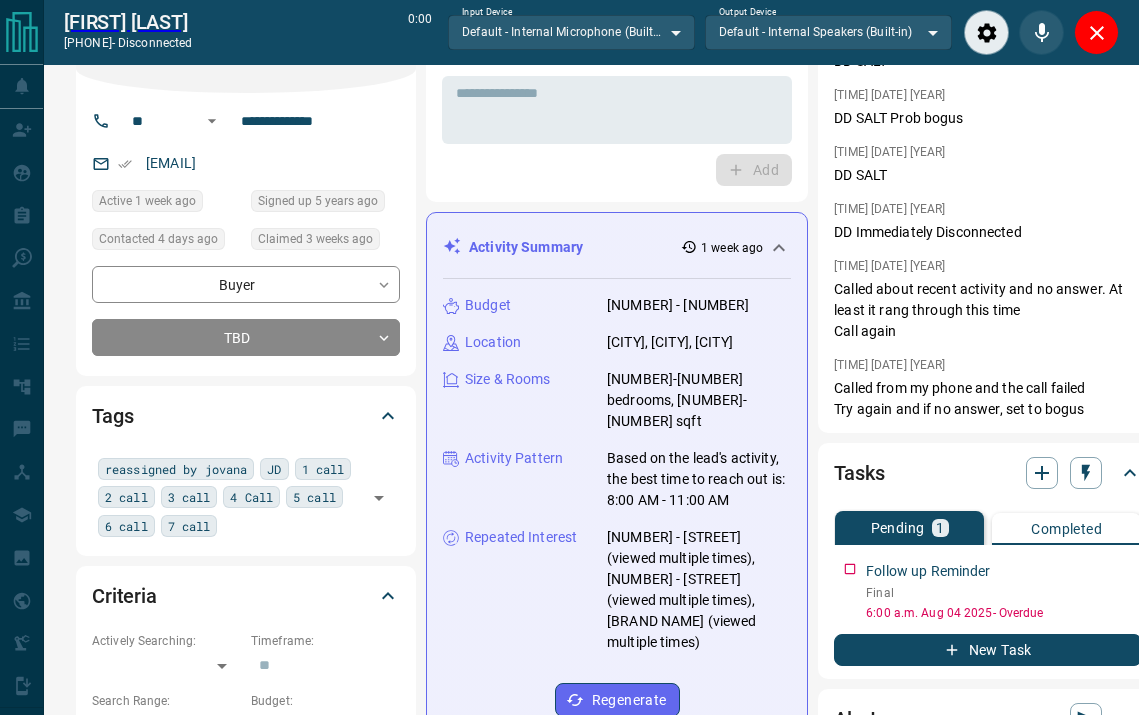 scroll, scrollTop: 0, scrollLeft: 0, axis: both 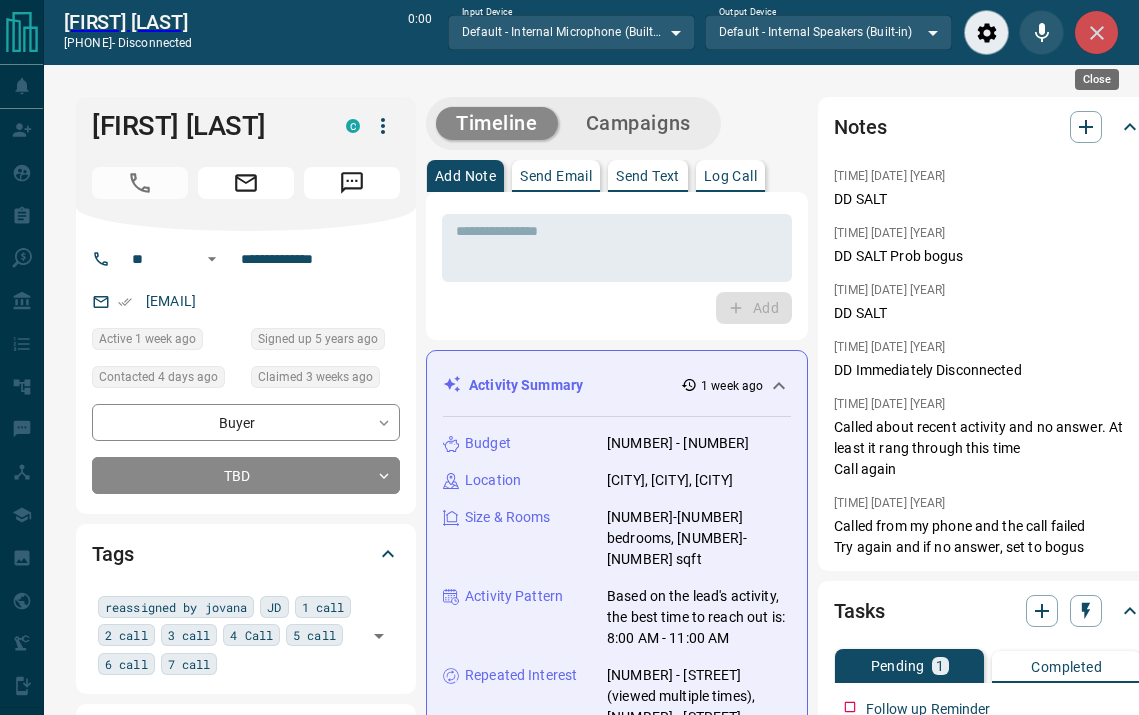 click 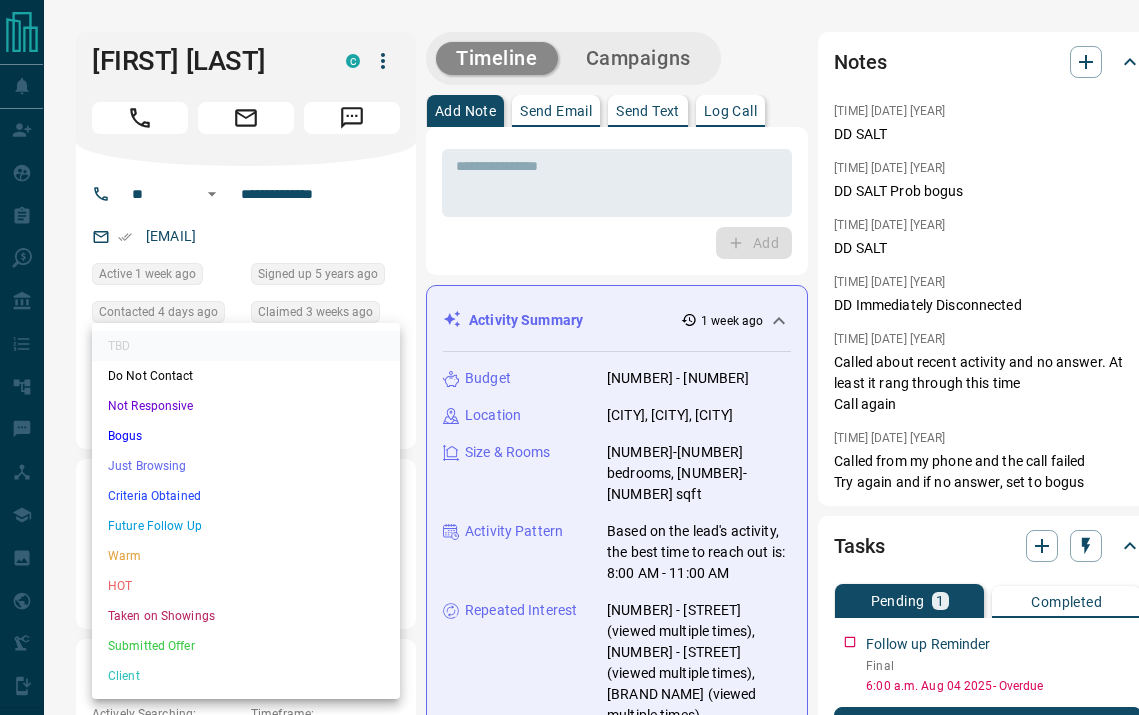 click on "**********" at bounding box center (569, 1300) 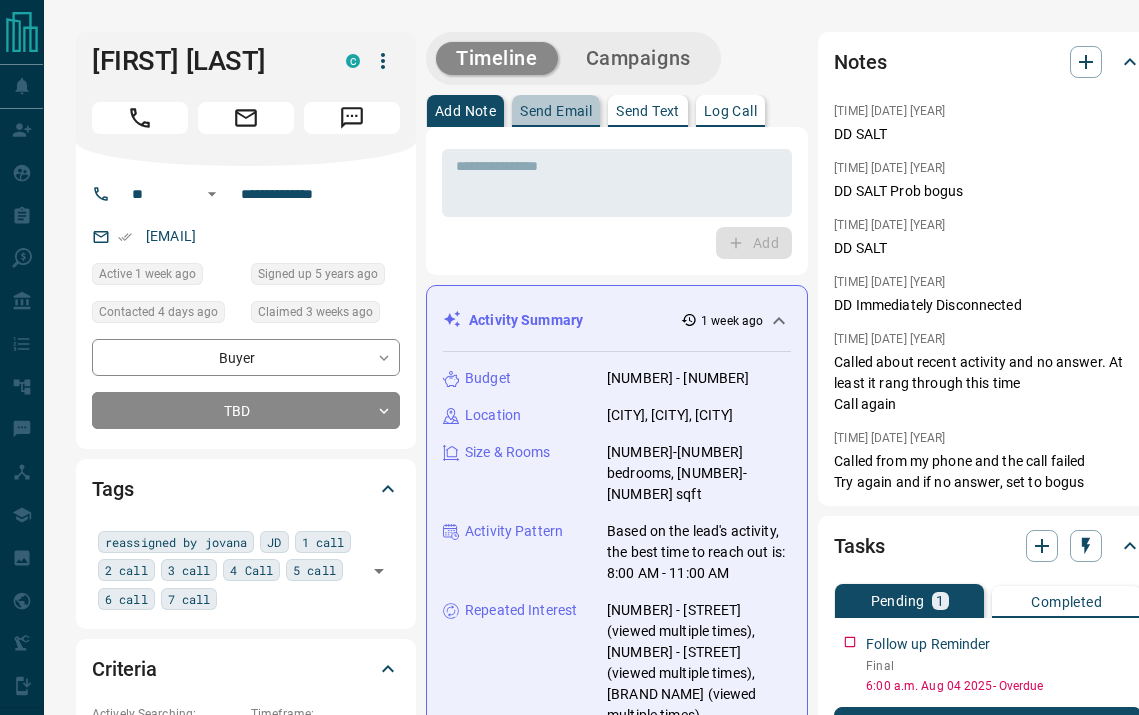 click on "Send Email" at bounding box center (556, 111) 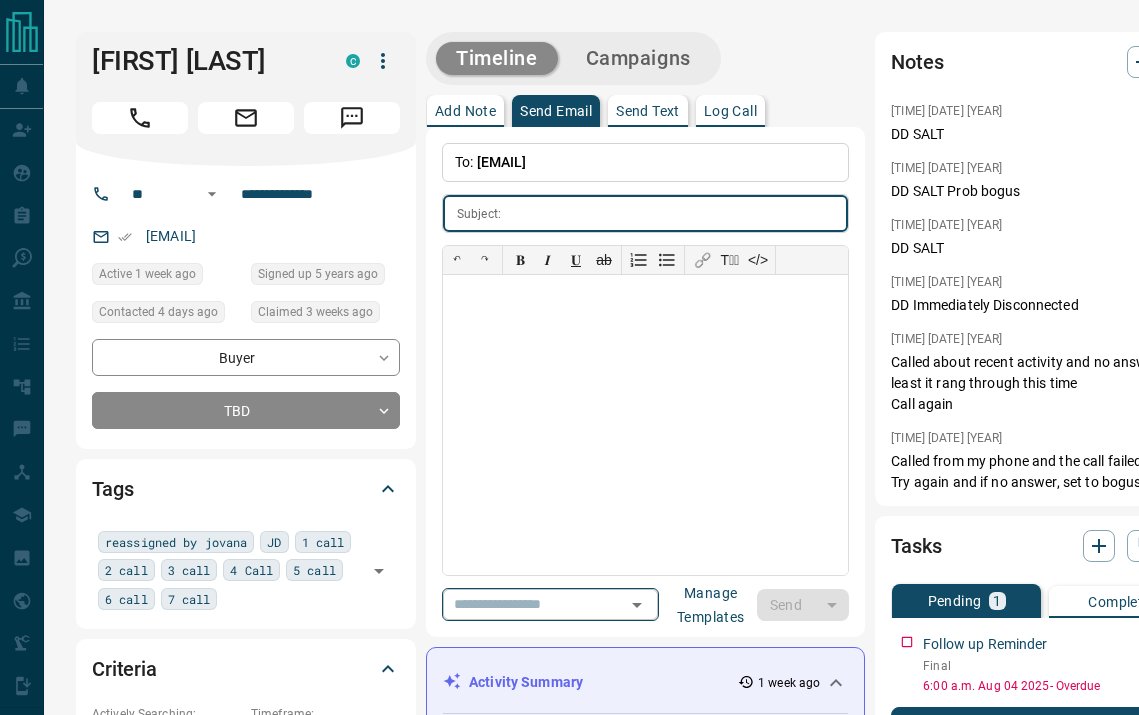 click at bounding box center (636, 605) 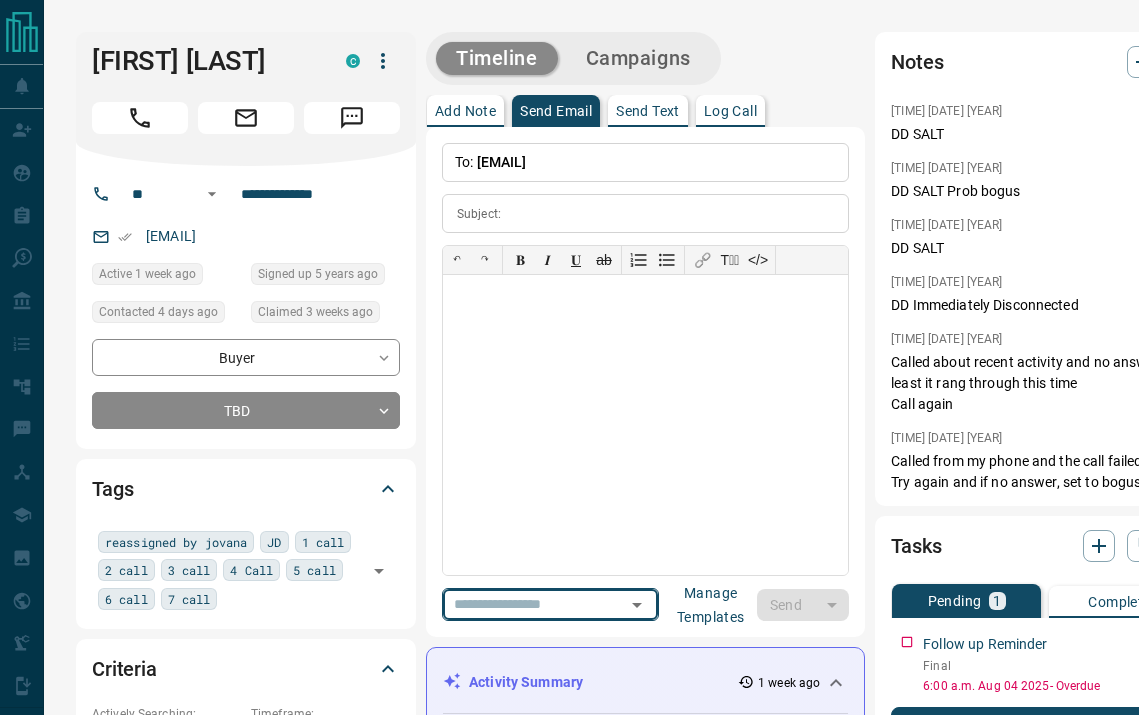 click 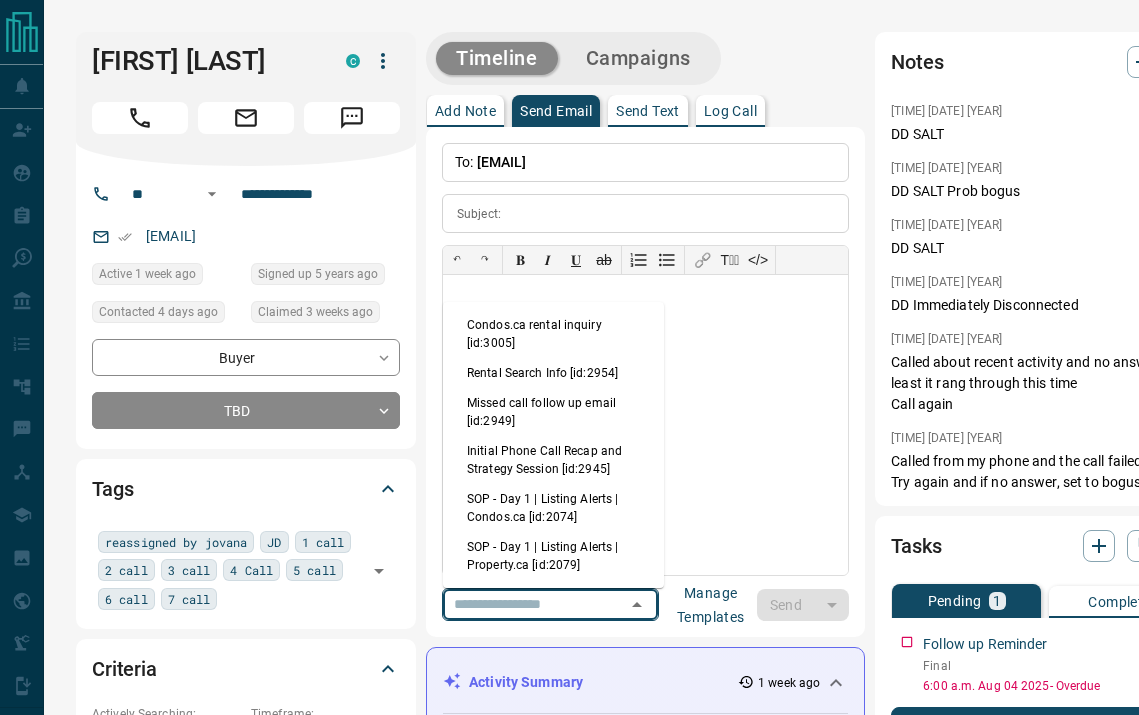 click on "Missed call follow up email [id:2949]" at bounding box center [553, 412] 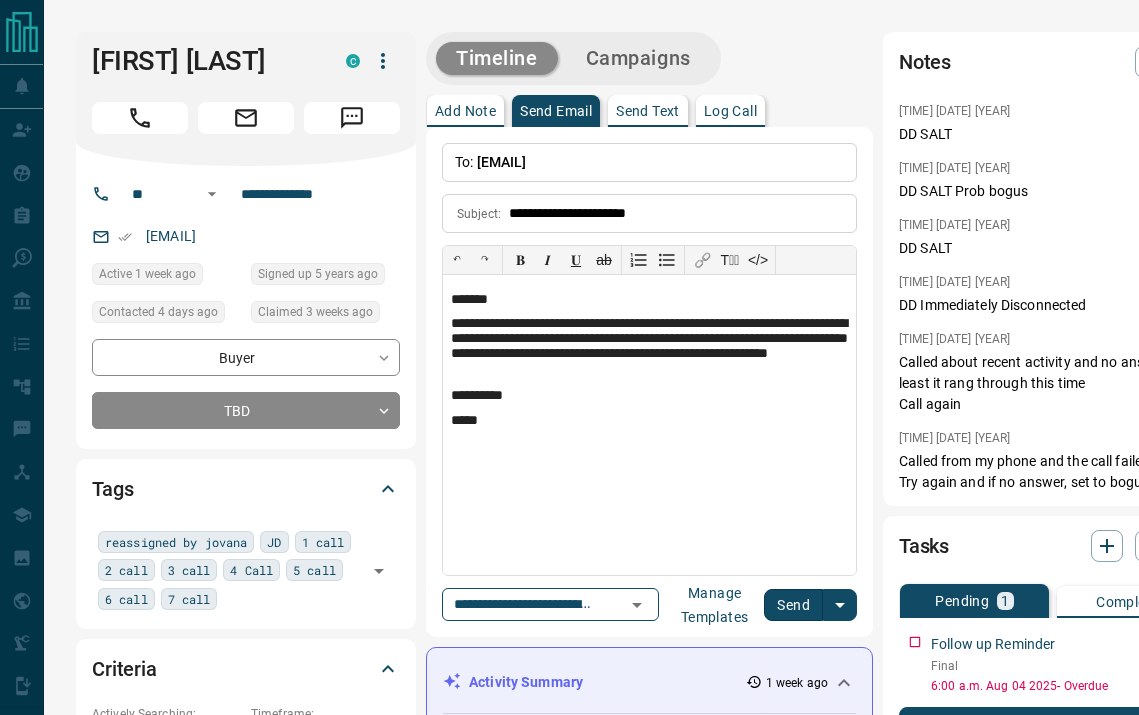 click on "Send" at bounding box center (793, 605) 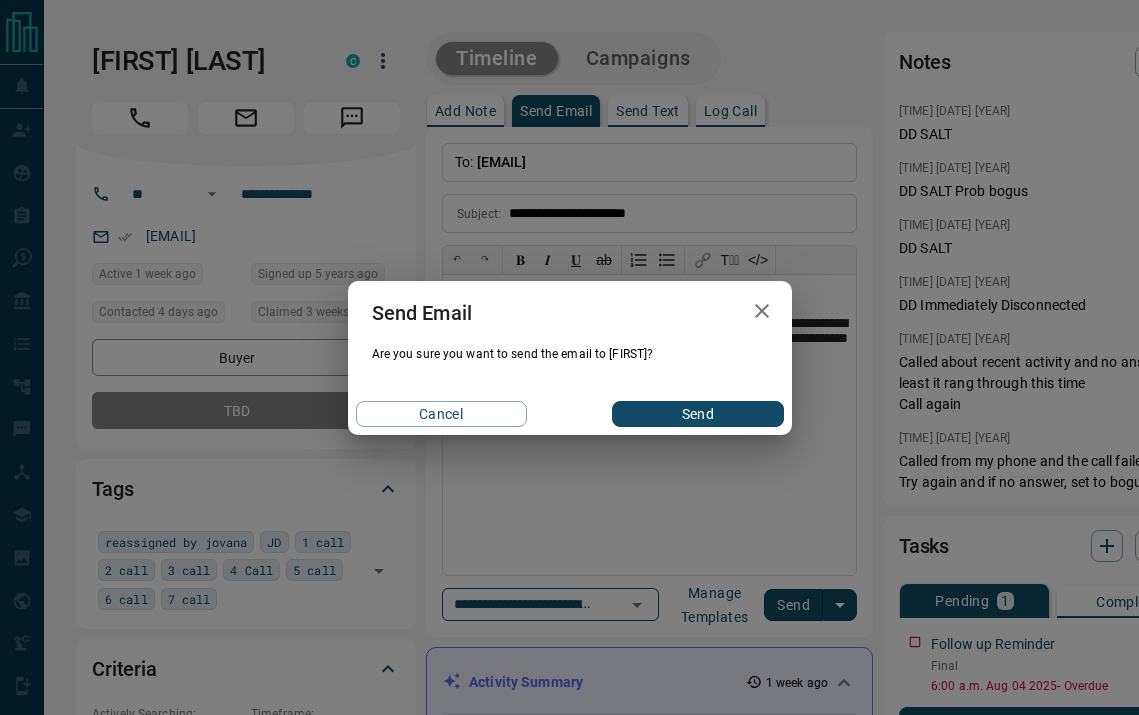 click on "Send" at bounding box center (697, 414) 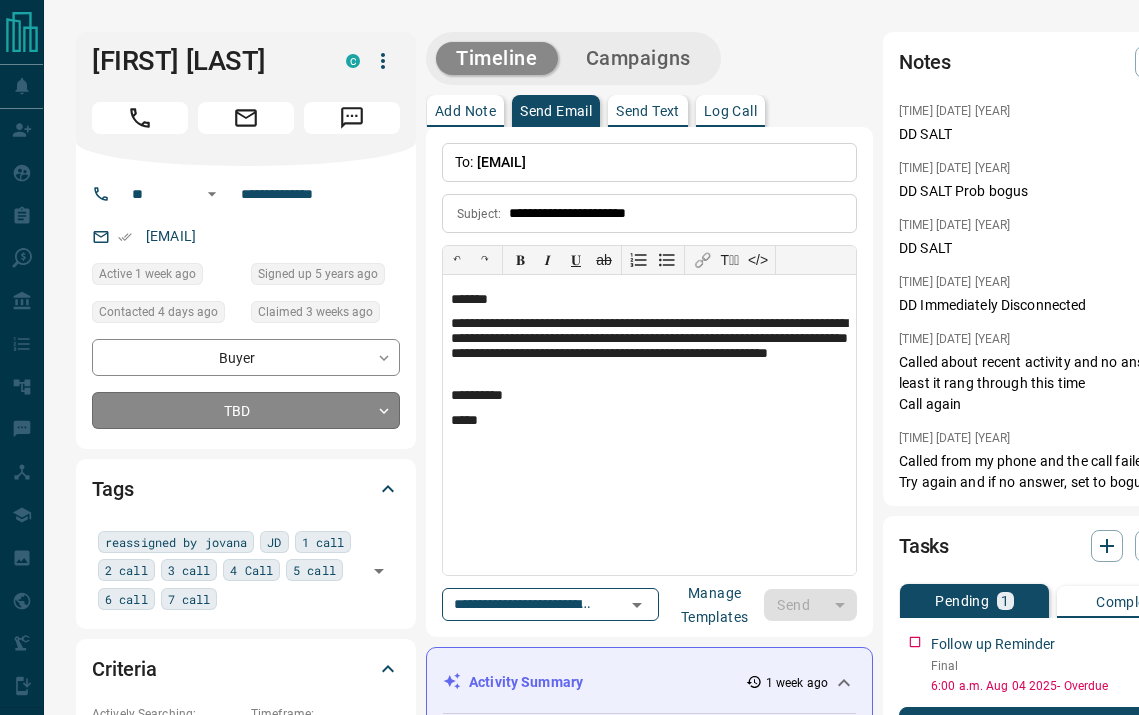 type 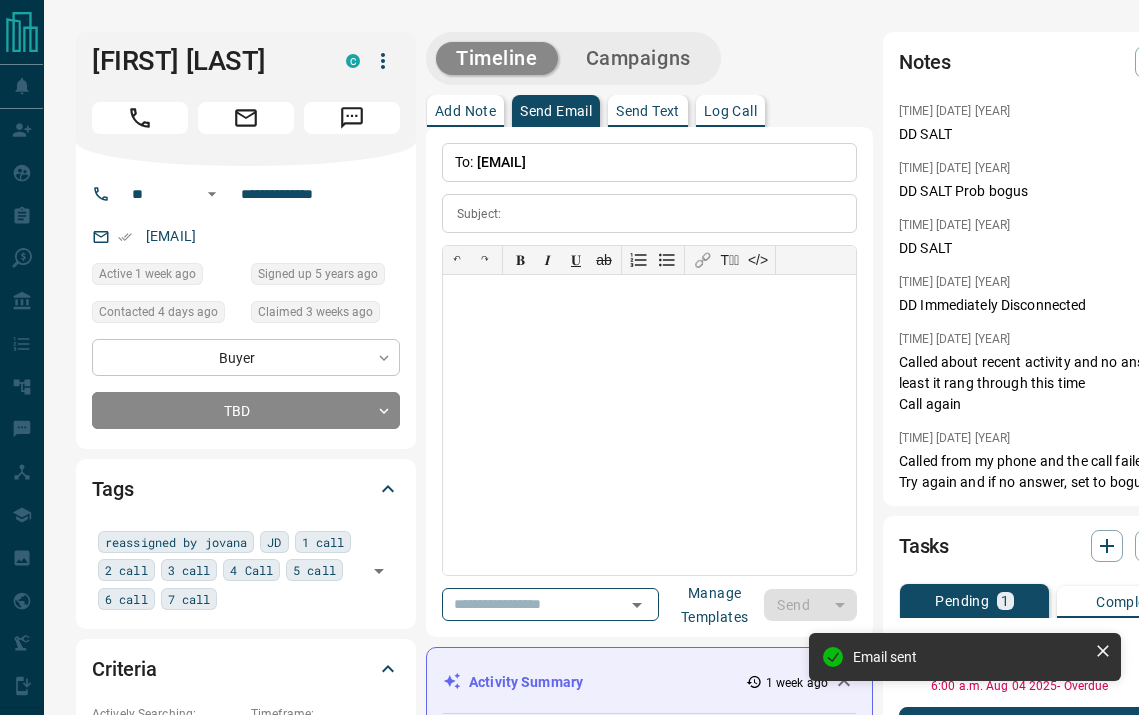 click on "**********" at bounding box center [569, 1449] 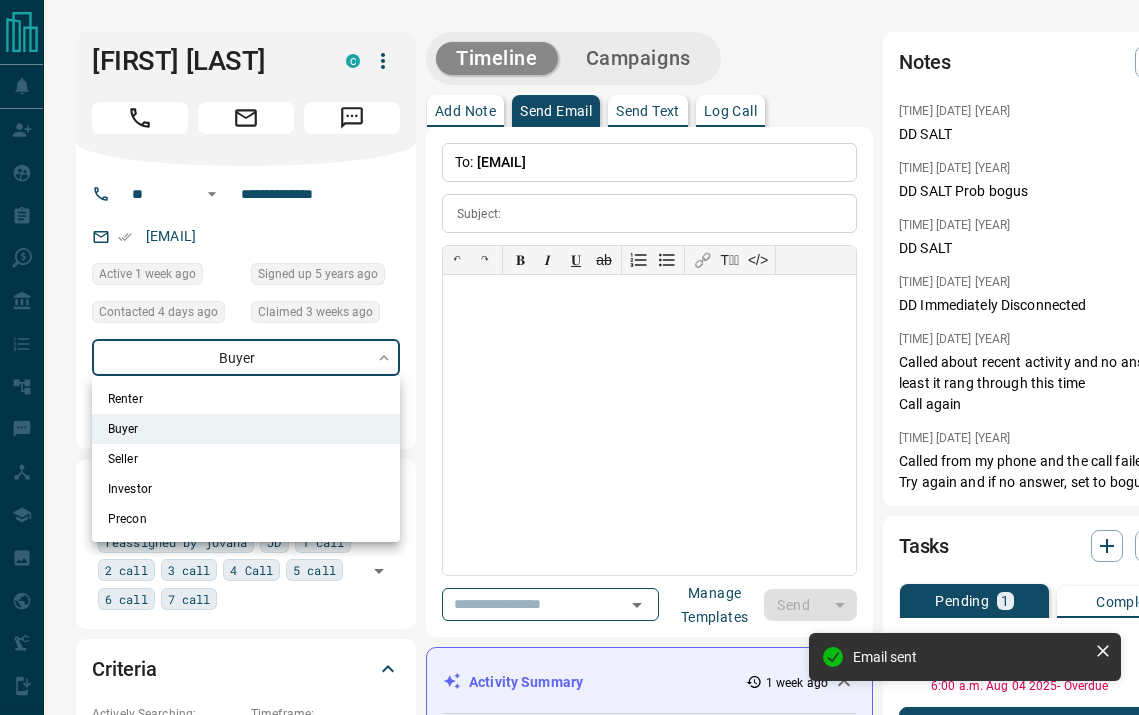 click at bounding box center [569, 357] 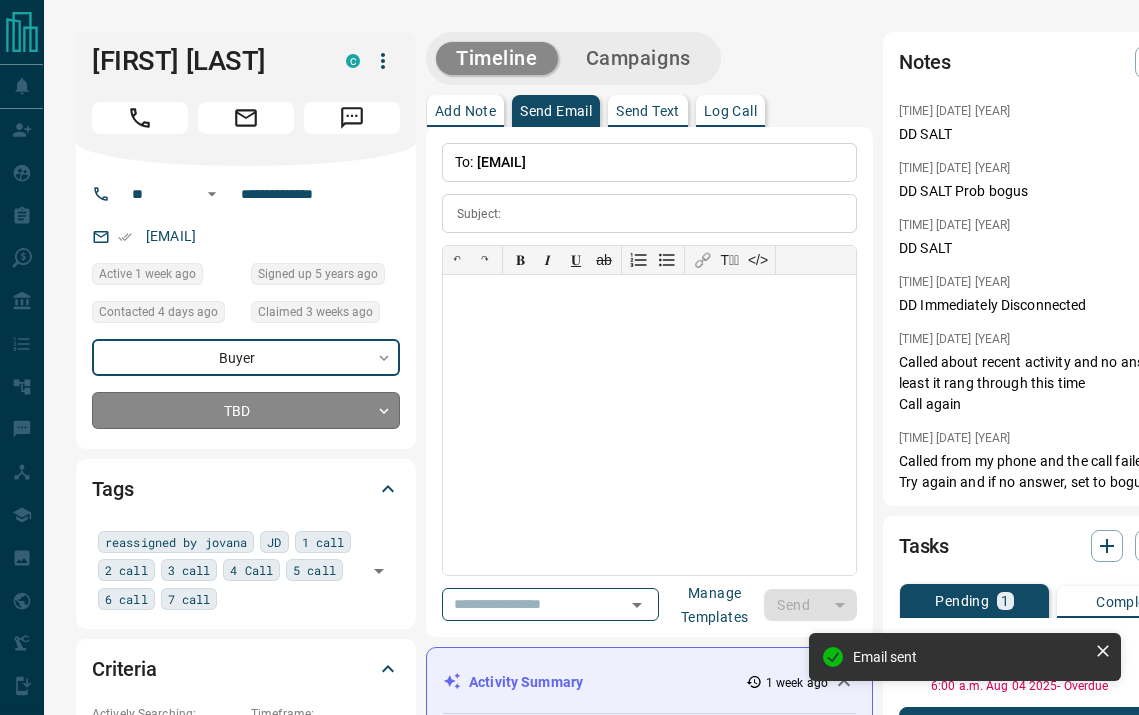 click on "**********" at bounding box center [569, 1449] 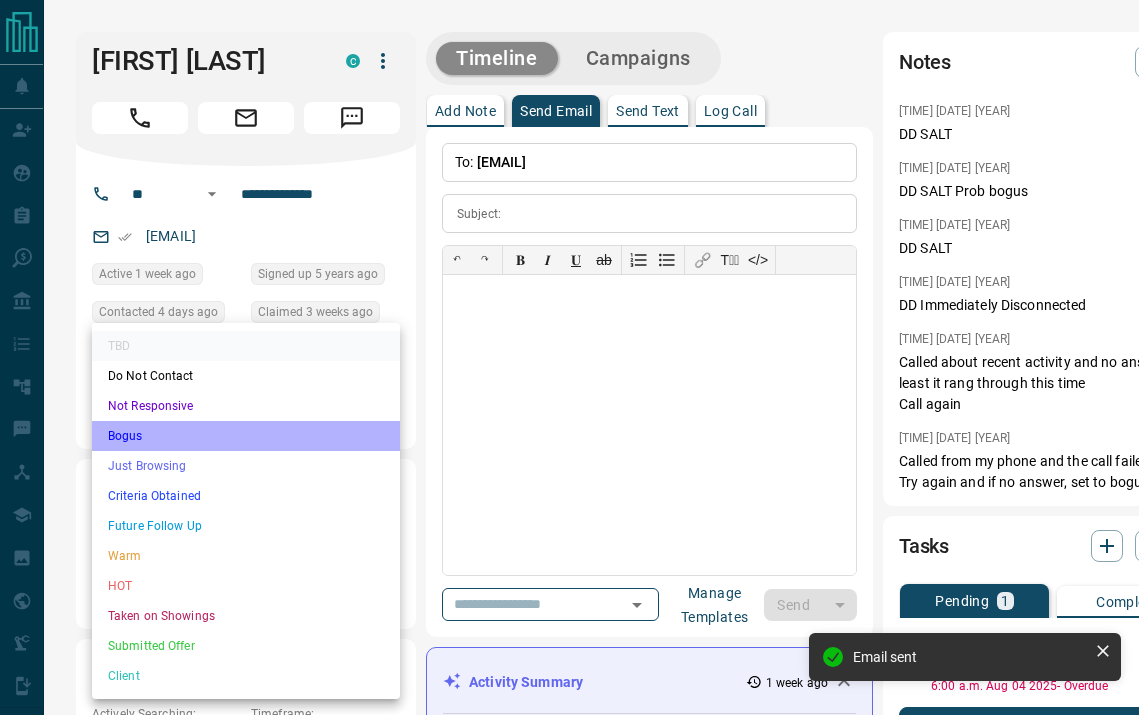 click on "Bogus" at bounding box center (246, 436) 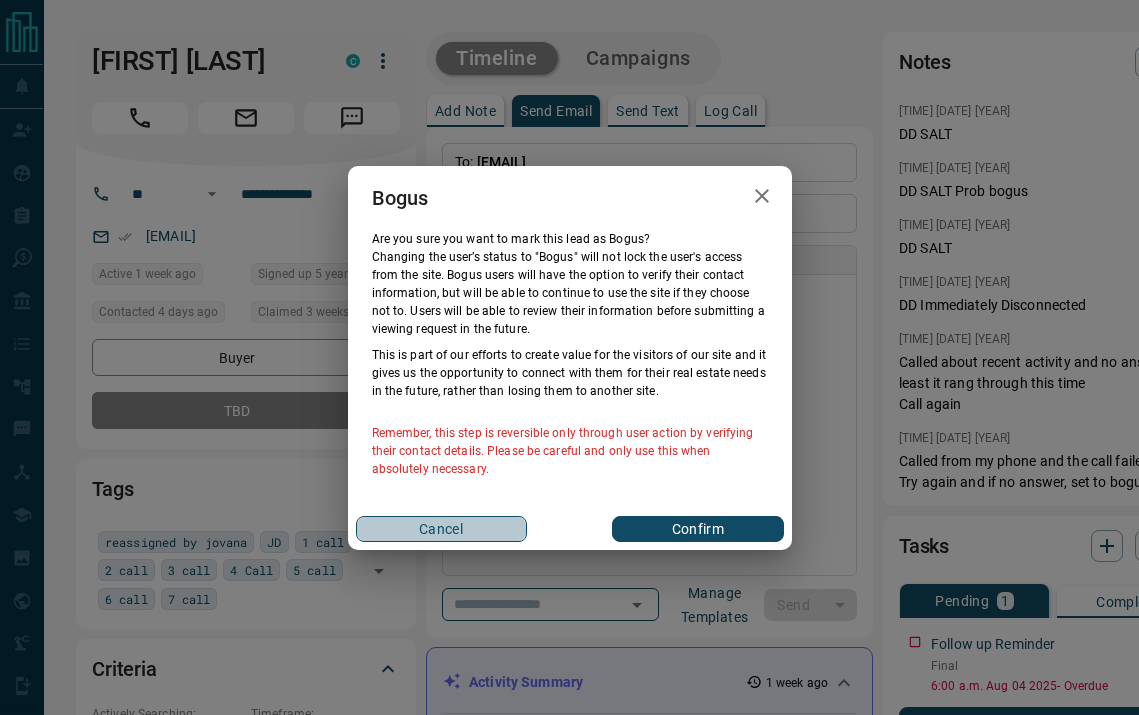click on "Cancel" at bounding box center [441, 529] 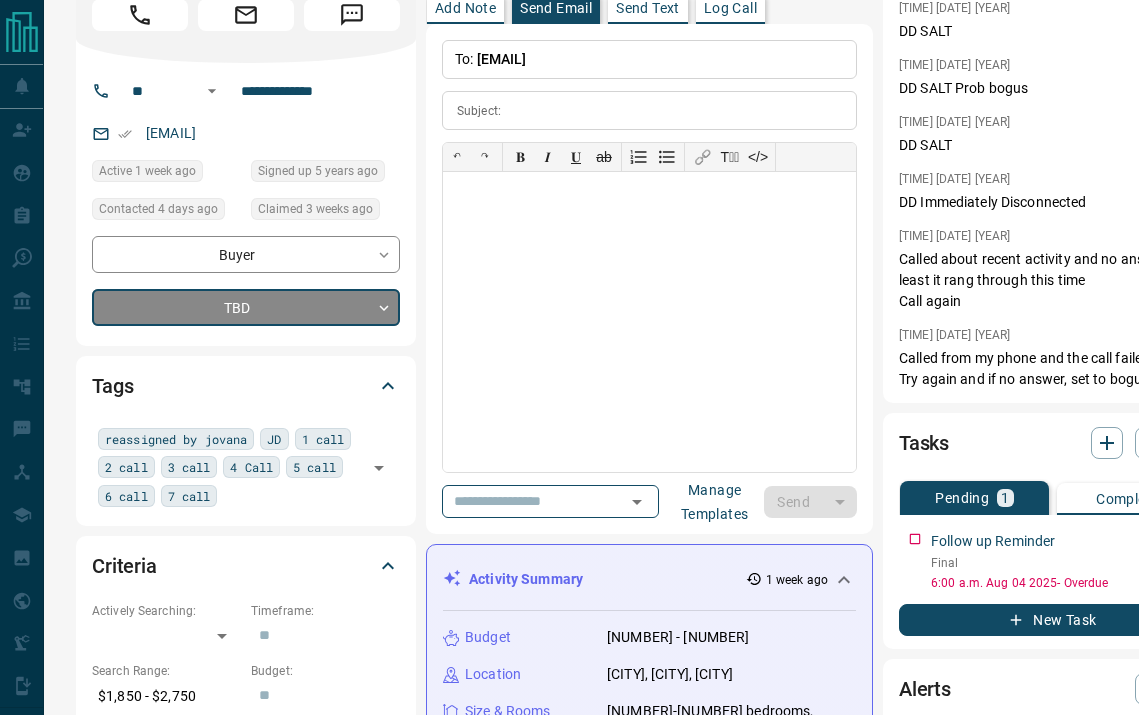 scroll, scrollTop: 143, scrollLeft: 0, axis: vertical 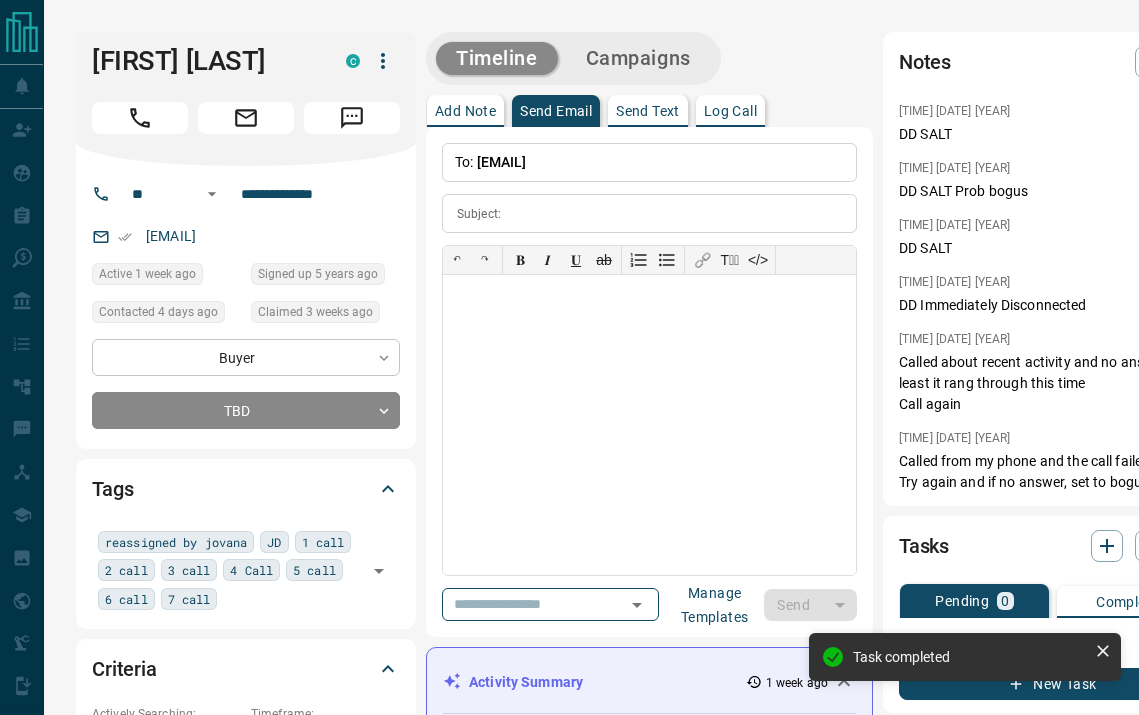 click on "**********" at bounding box center (569, 1449) 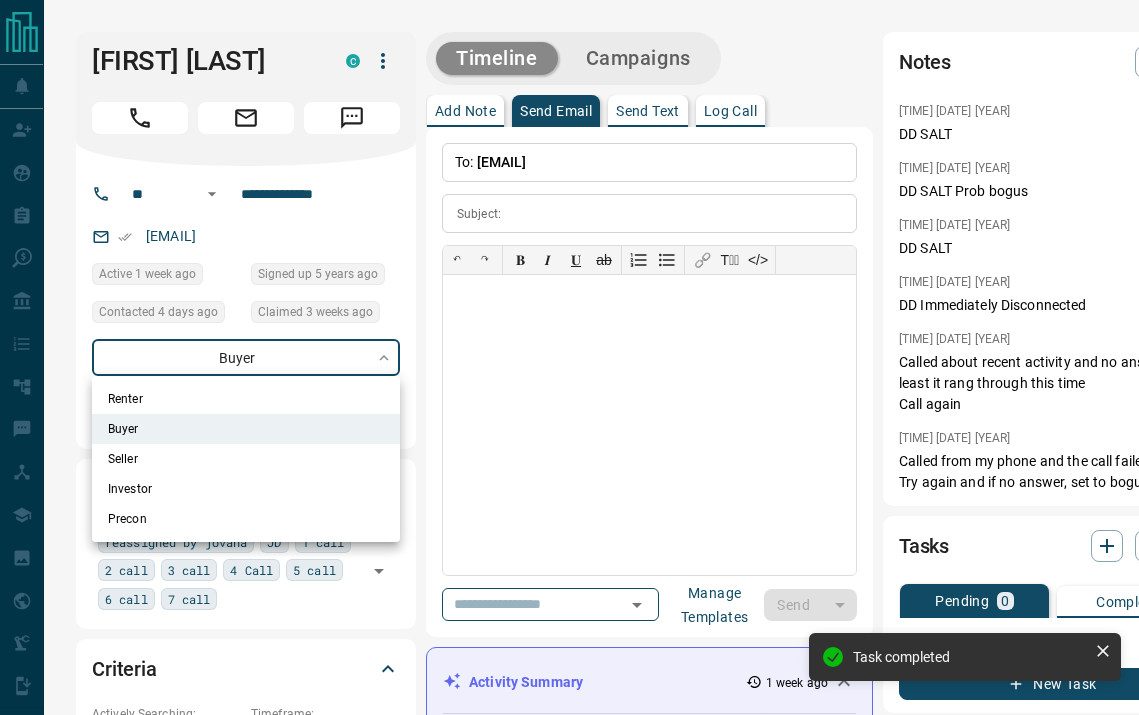 click at bounding box center [569, 357] 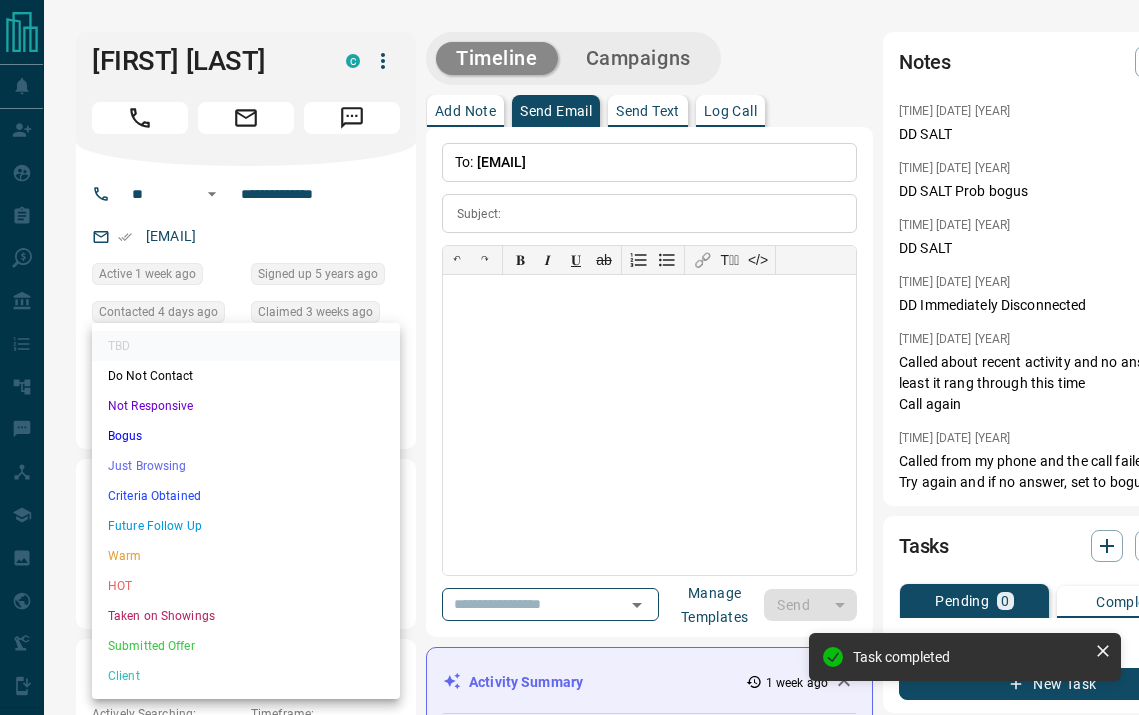 click on "**********" at bounding box center (569, 1449) 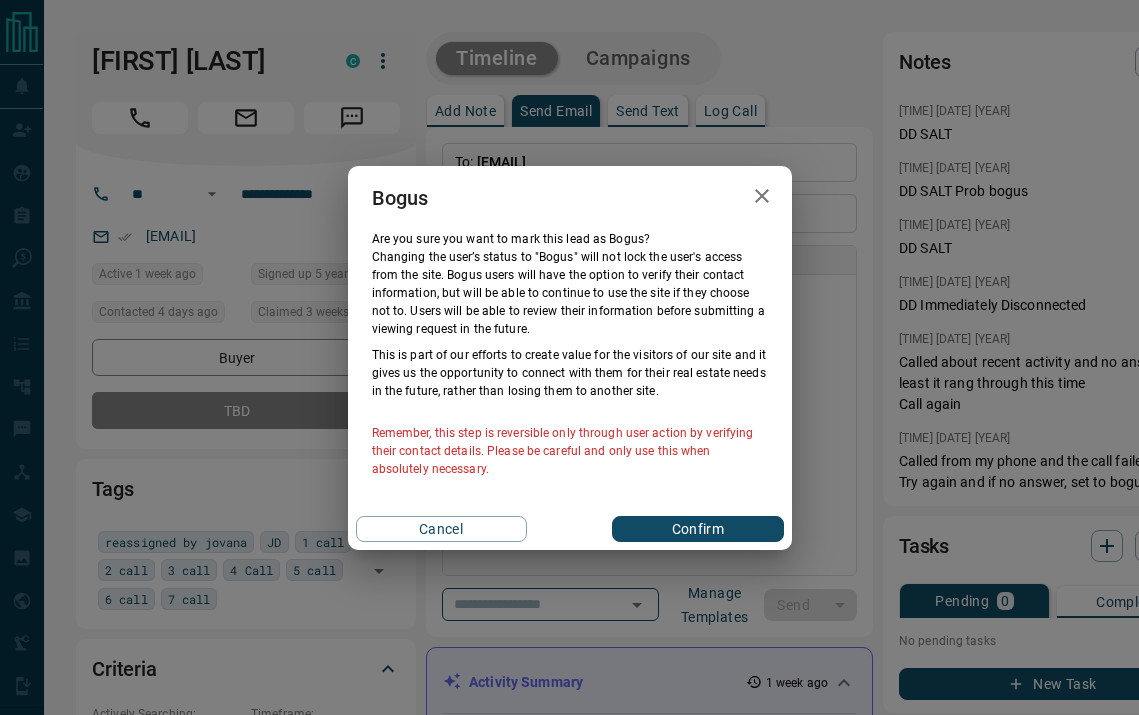 click on "Confirm" at bounding box center [697, 529] 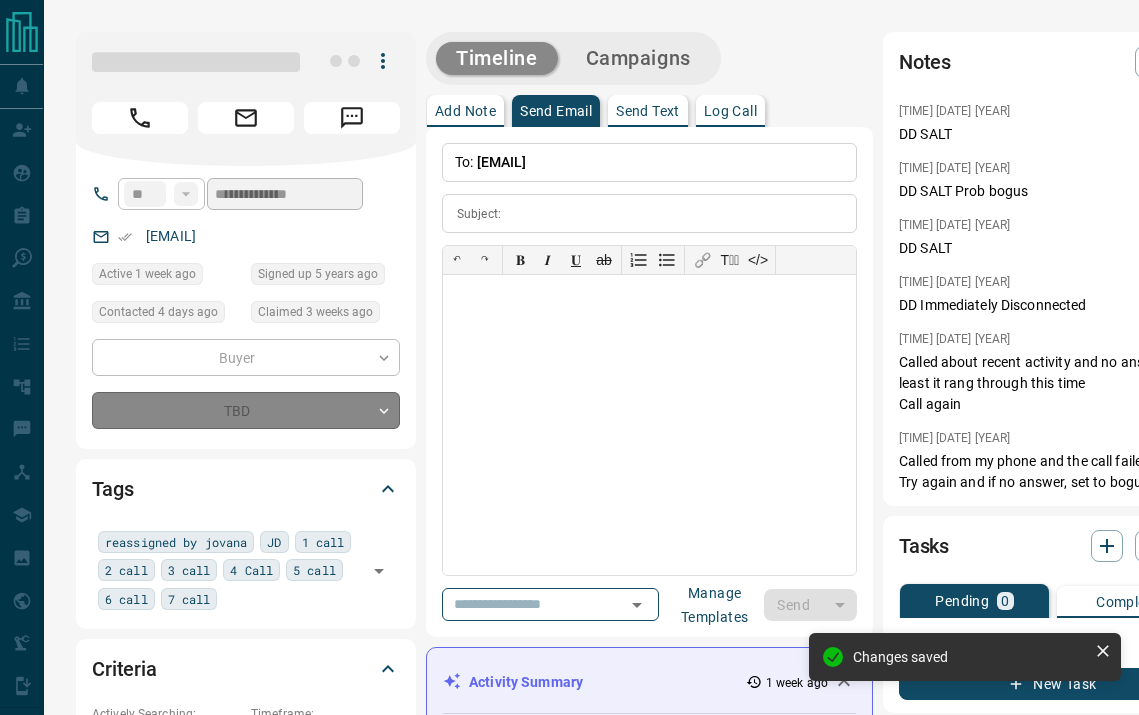 type on "**********" 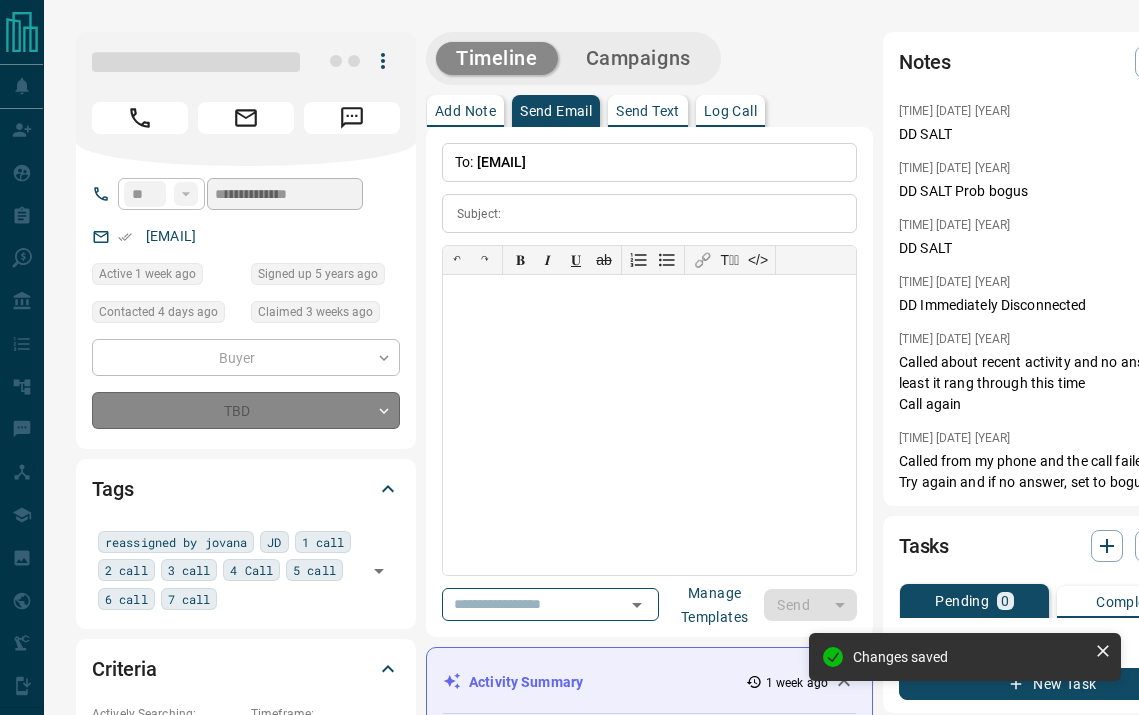 type on "*" 